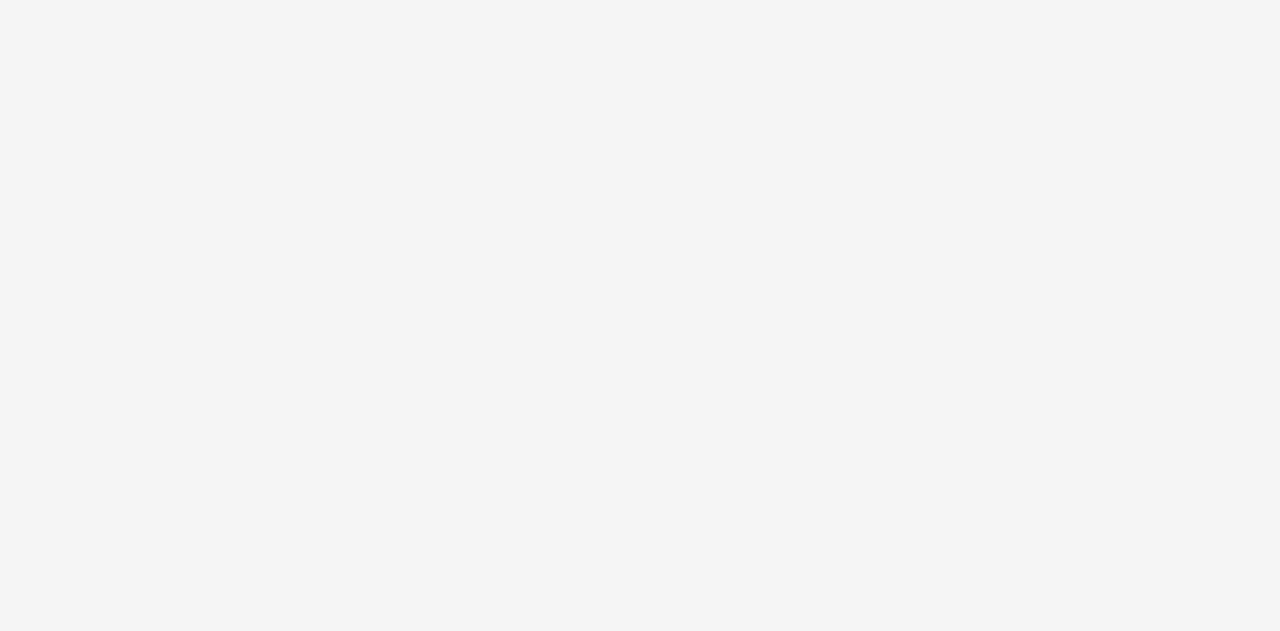 scroll, scrollTop: 0, scrollLeft: 0, axis: both 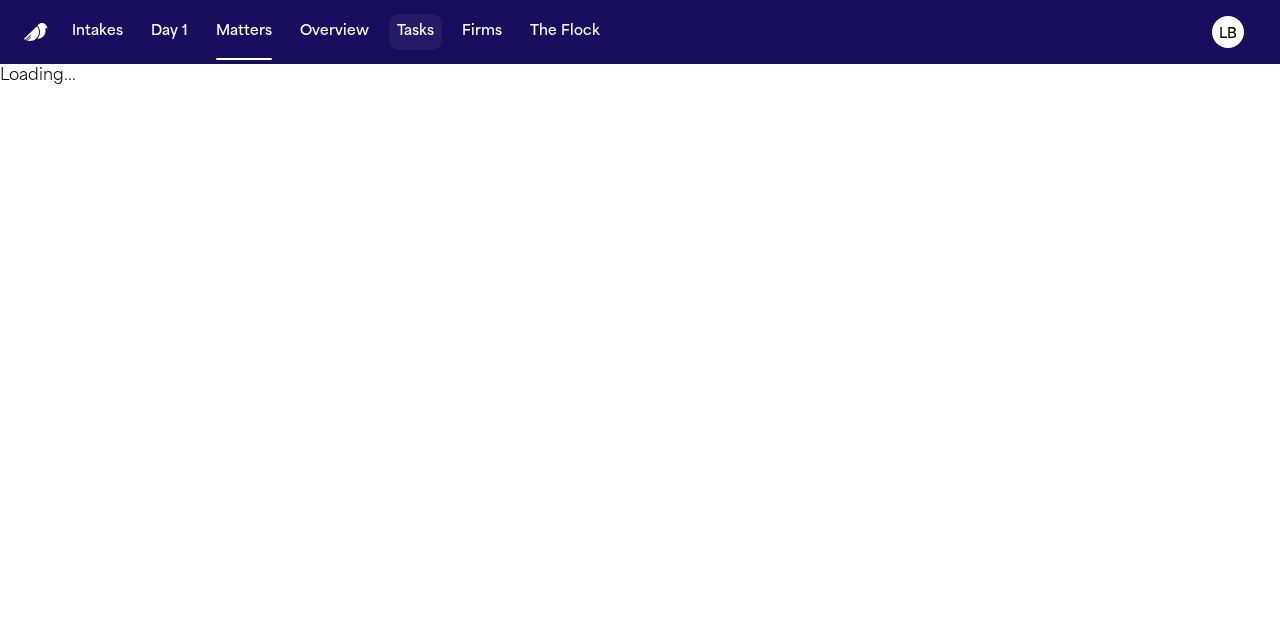 click on "Tasks" at bounding box center [415, 32] 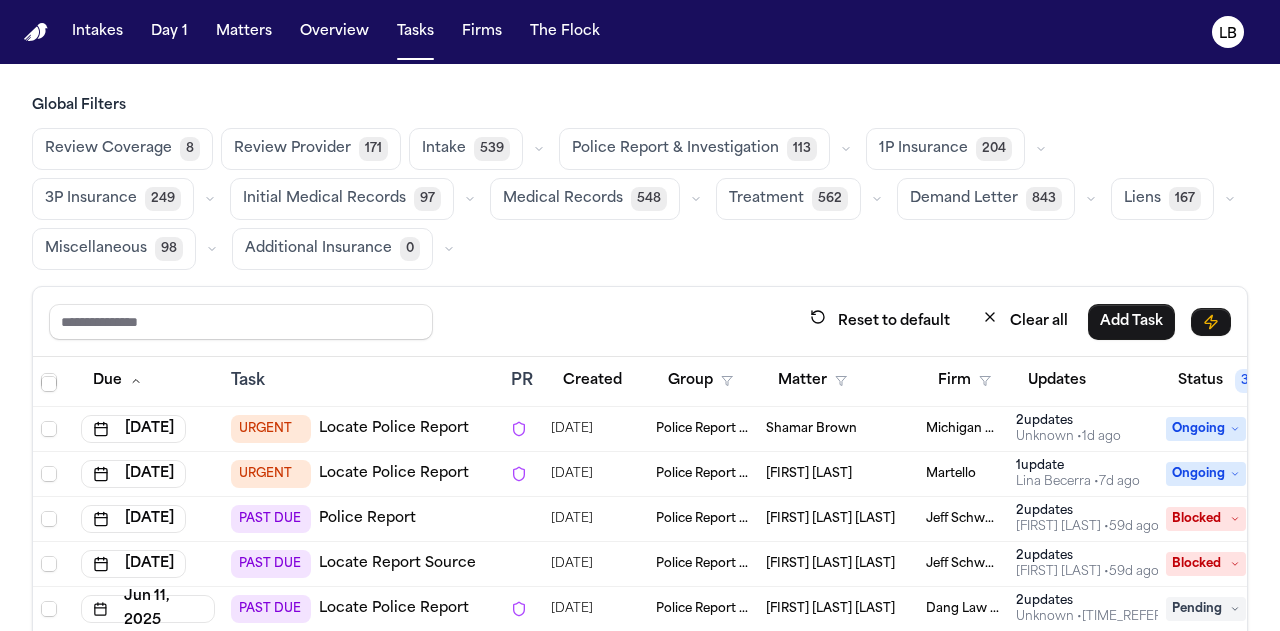 scroll, scrollTop: 178, scrollLeft: 0, axis: vertical 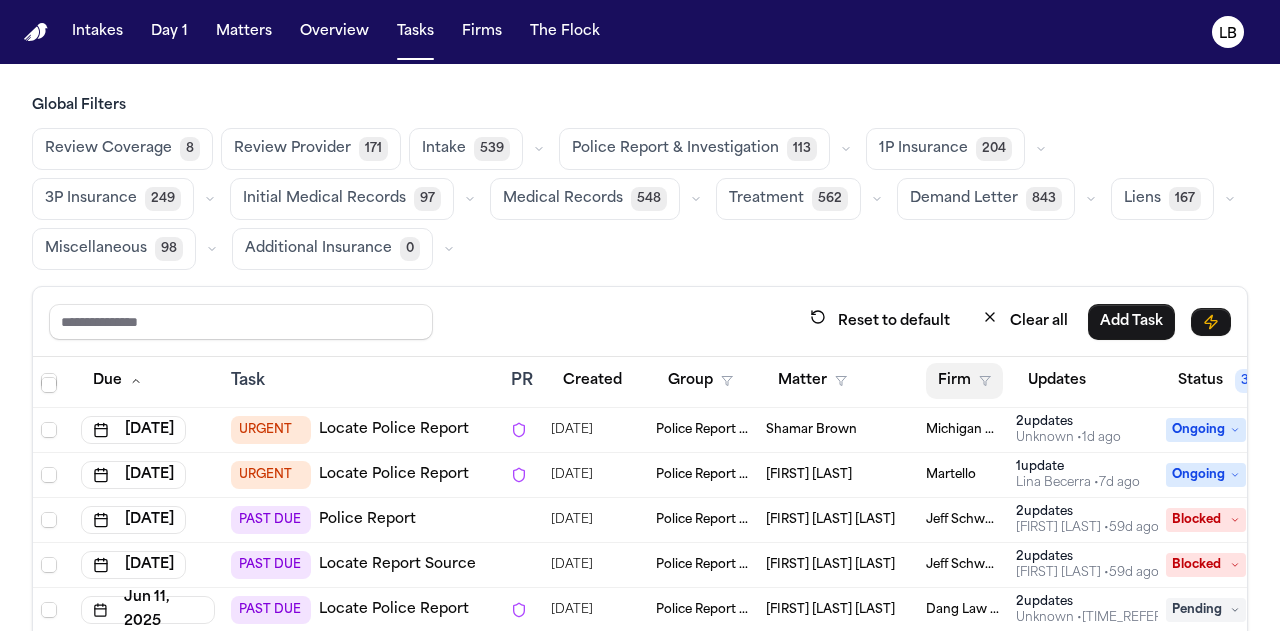 click on "Firm" at bounding box center [964, 381] 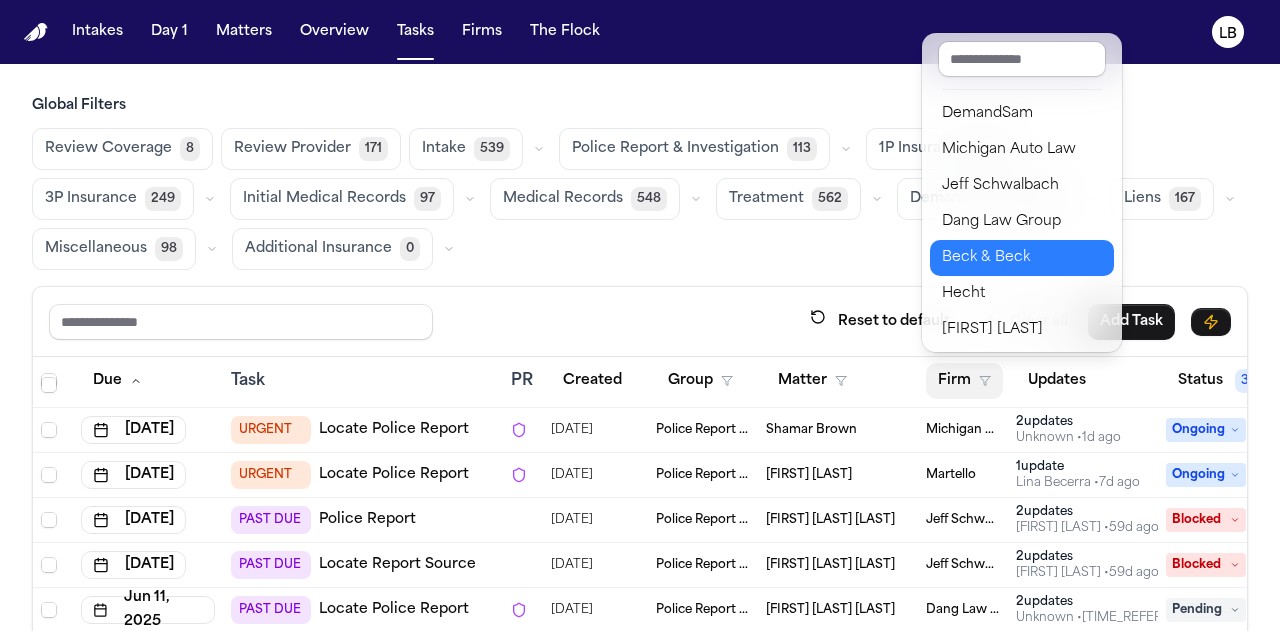 scroll, scrollTop: 87, scrollLeft: 0, axis: vertical 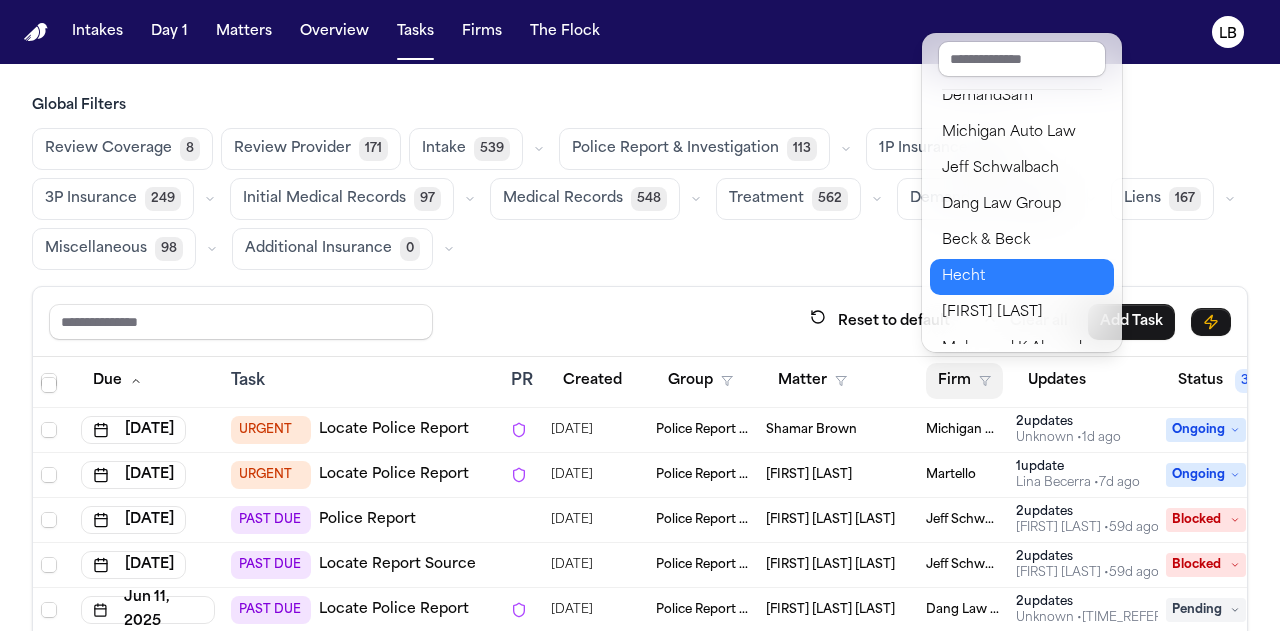 click on "Hecht" at bounding box center [1022, 277] 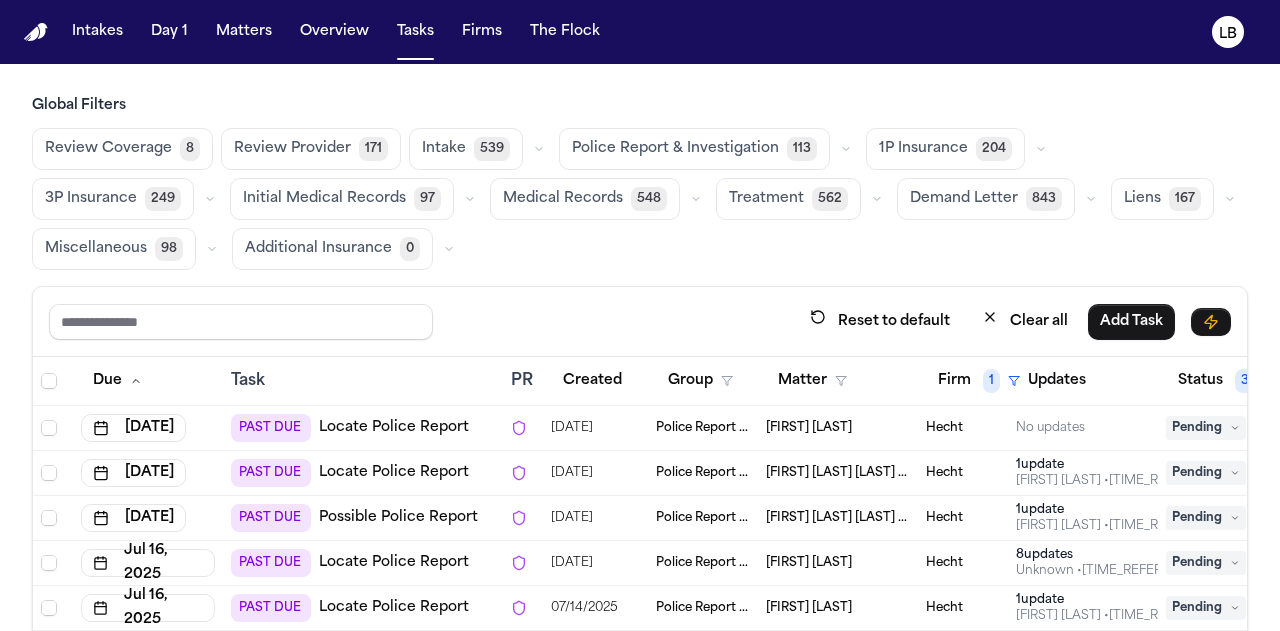 scroll, scrollTop: 12, scrollLeft: 0, axis: vertical 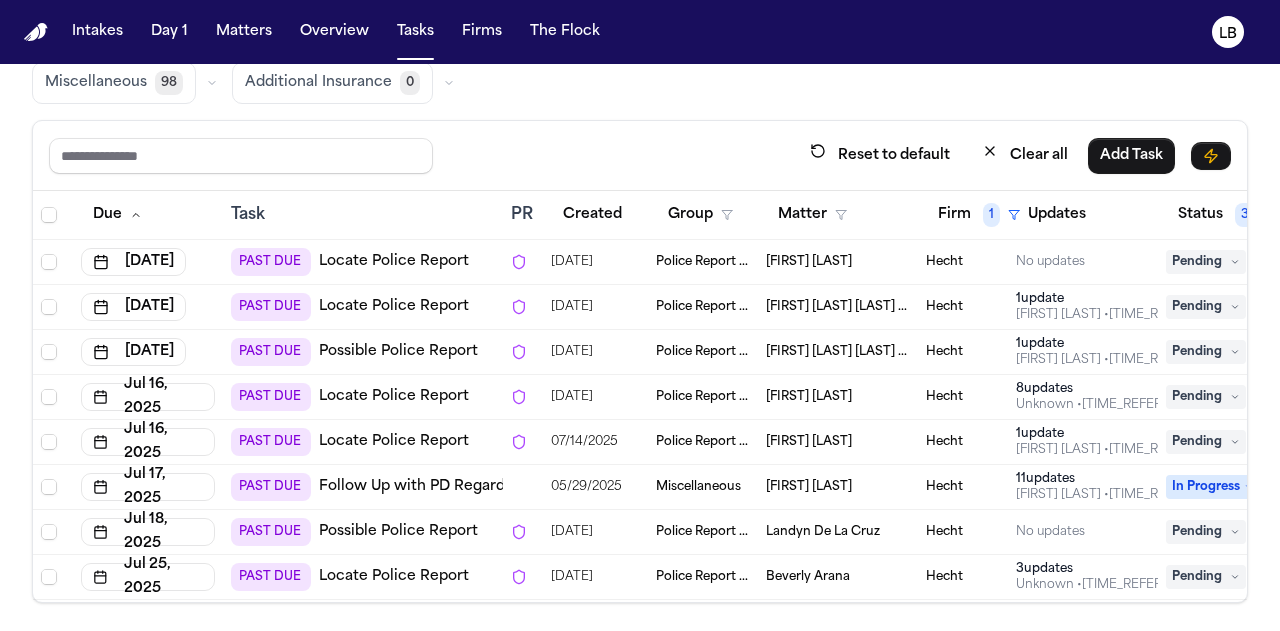 click on "Locate Police Report" at bounding box center (394, 577) 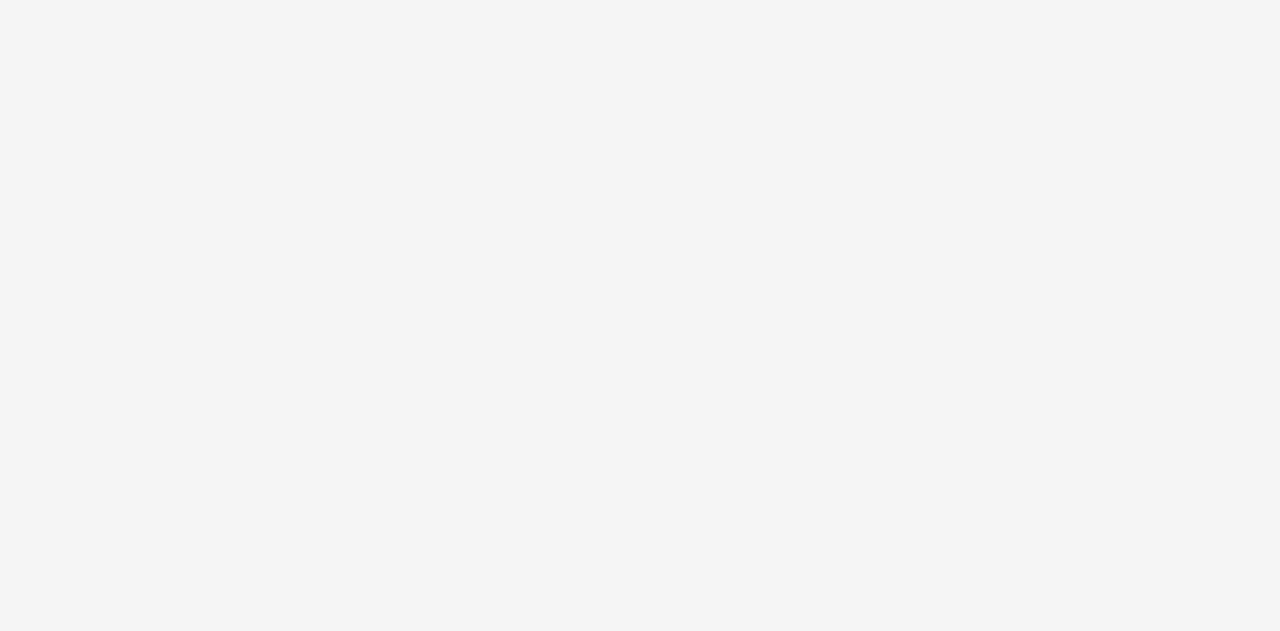 scroll, scrollTop: 0, scrollLeft: 0, axis: both 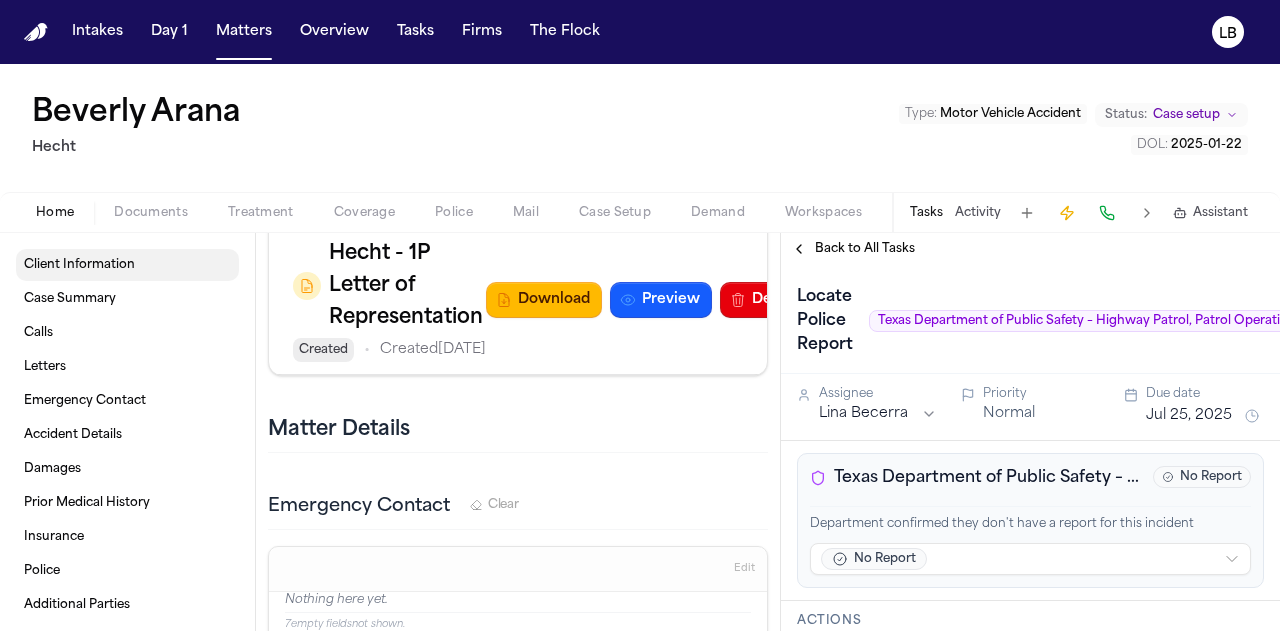 click on "Client Information" at bounding box center [127, 265] 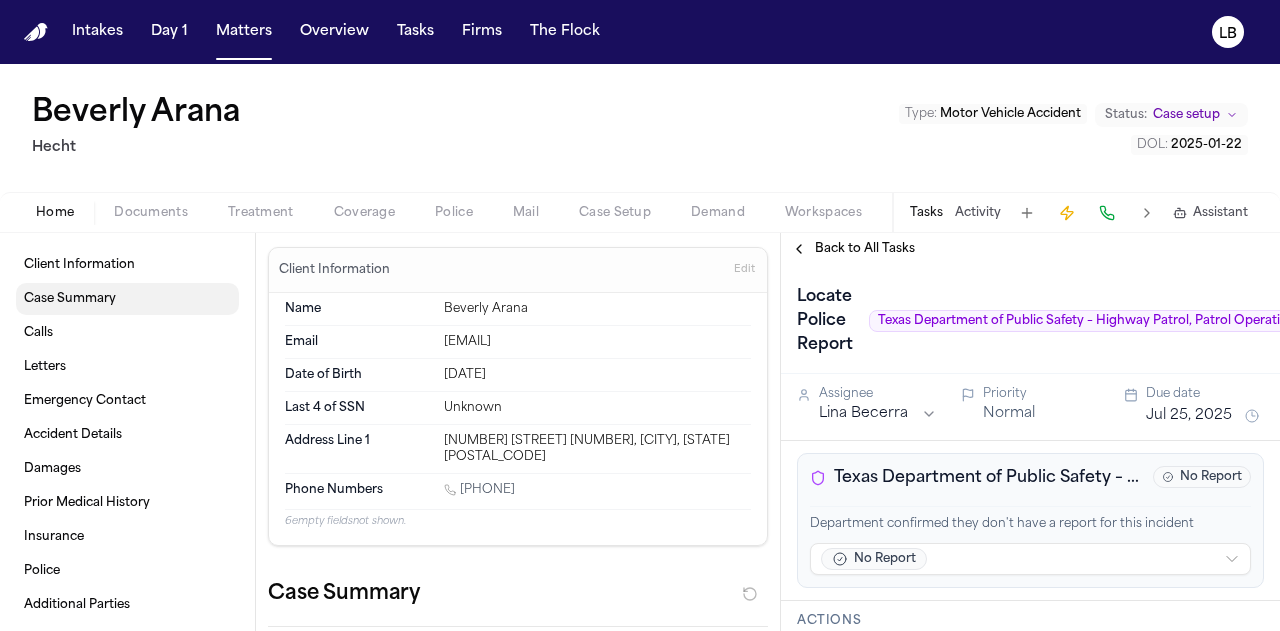 scroll, scrollTop: 0, scrollLeft: 0, axis: both 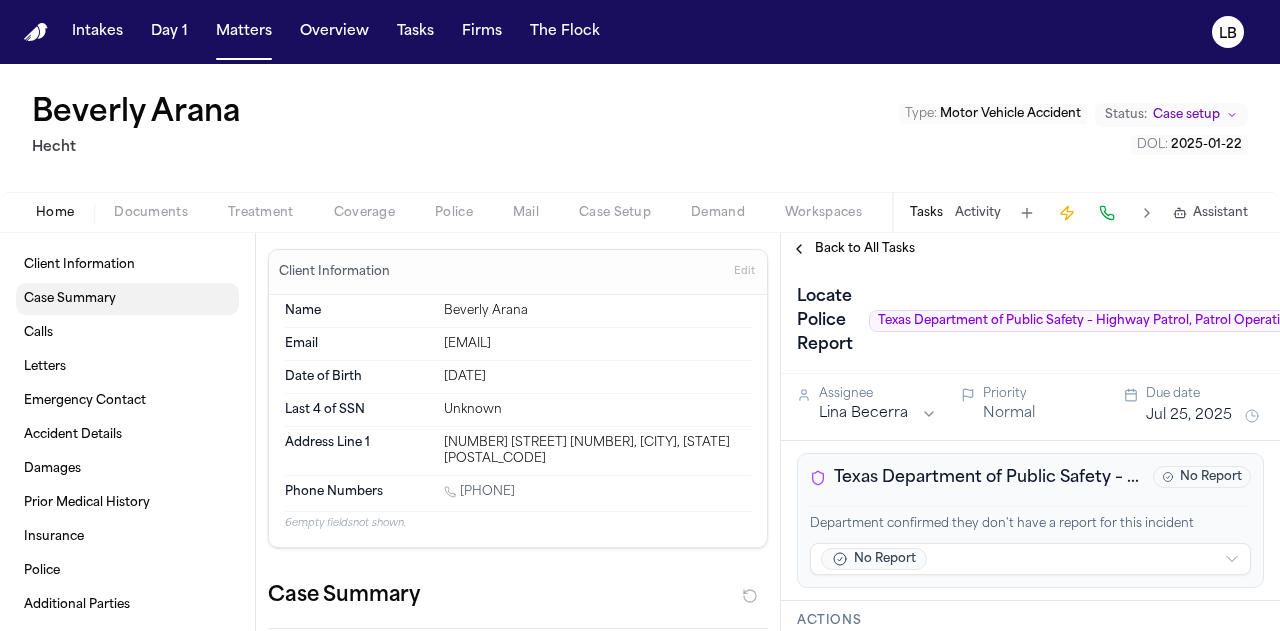 click on "Case Summary" at bounding box center [70, 299] 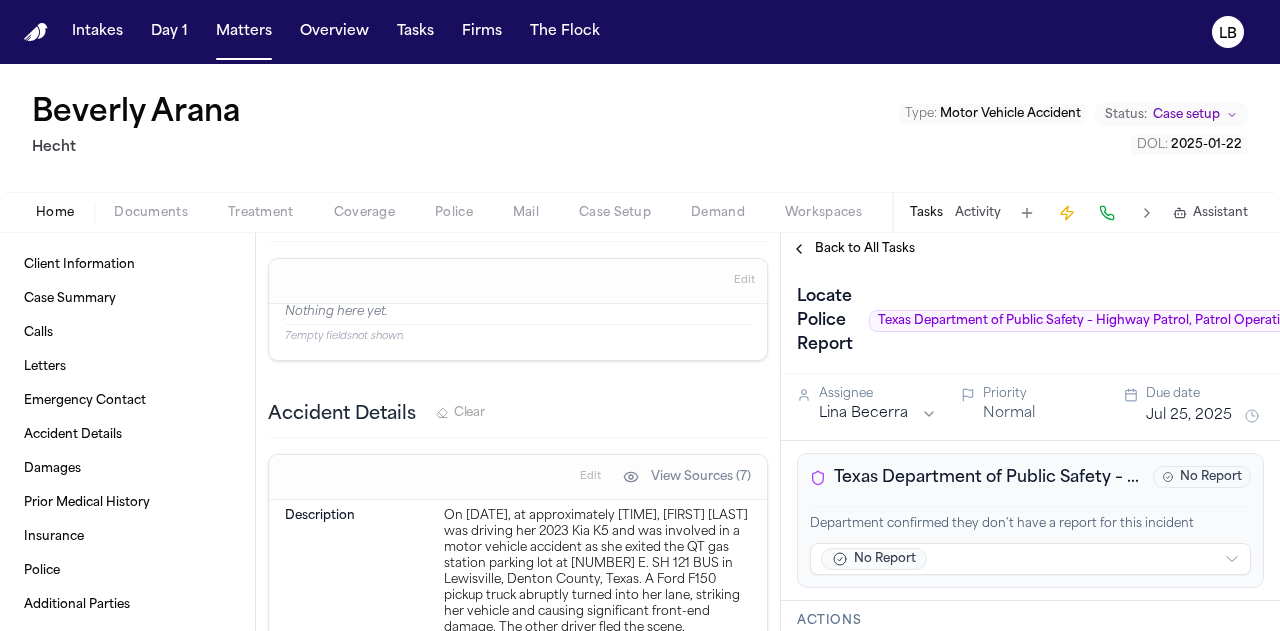 scroll, scrollTop: 2622, scrollLeft: 0, axis: vertical 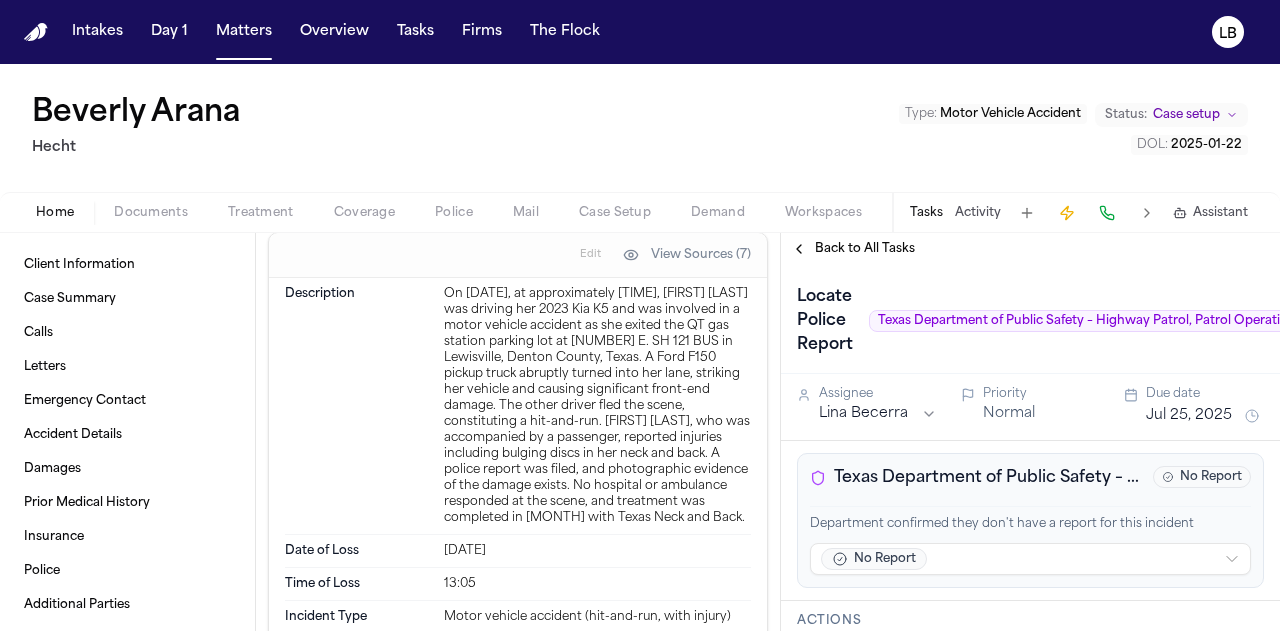 click on "Documents" at bounding box center (151, 213) 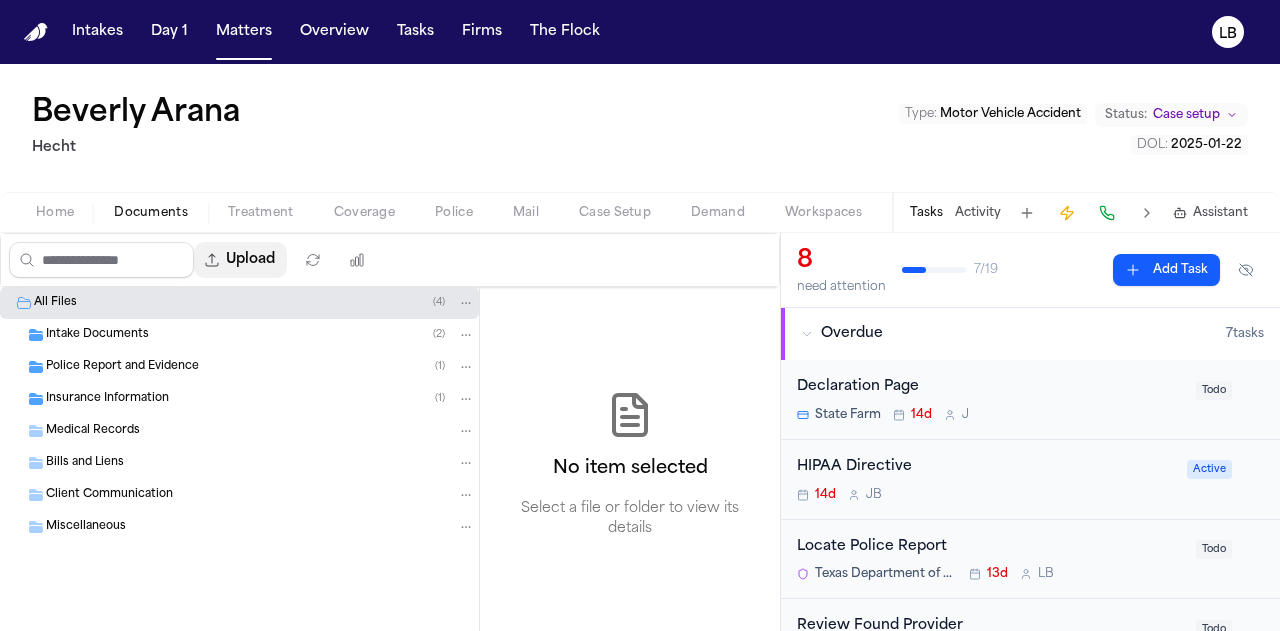 click on "Upload" at bounding box center [240, 260] 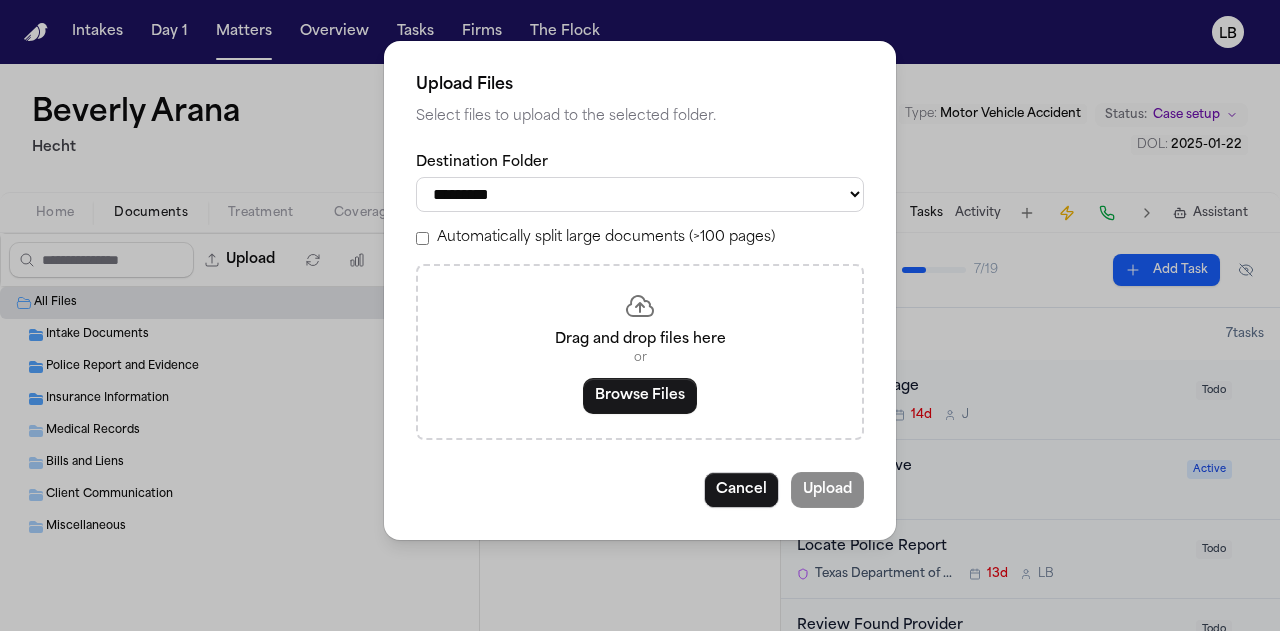 click on "**********" at bounding box center (640, 194) 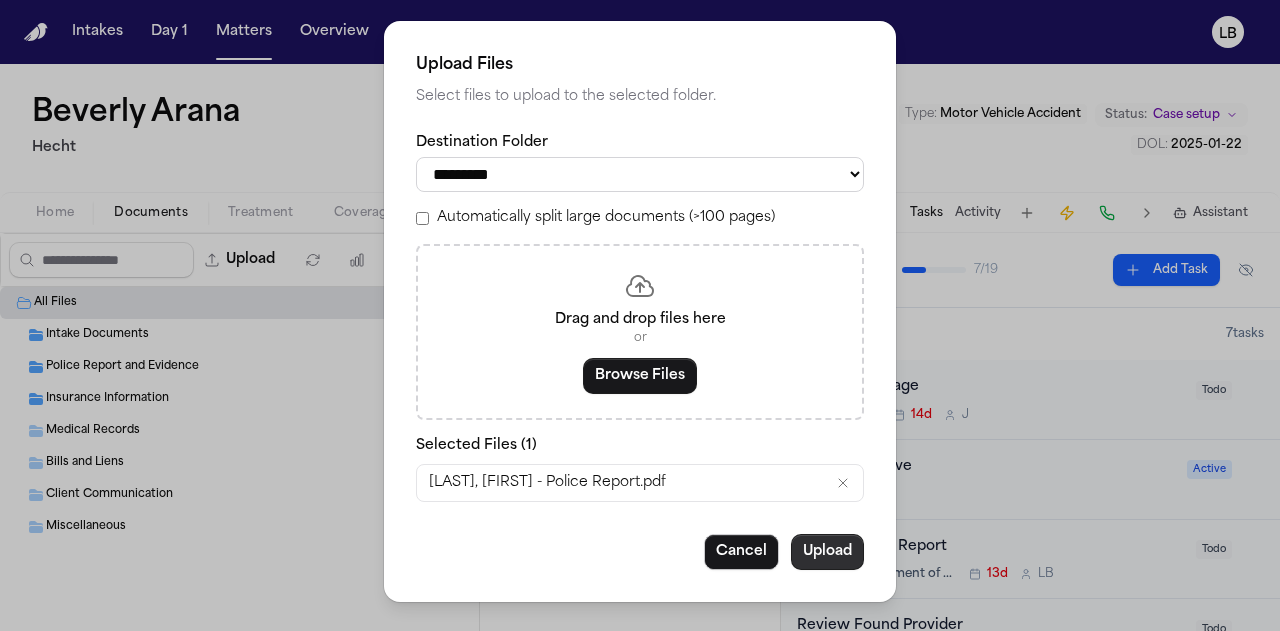 click on "Upload" at bounding box center [827, 552] 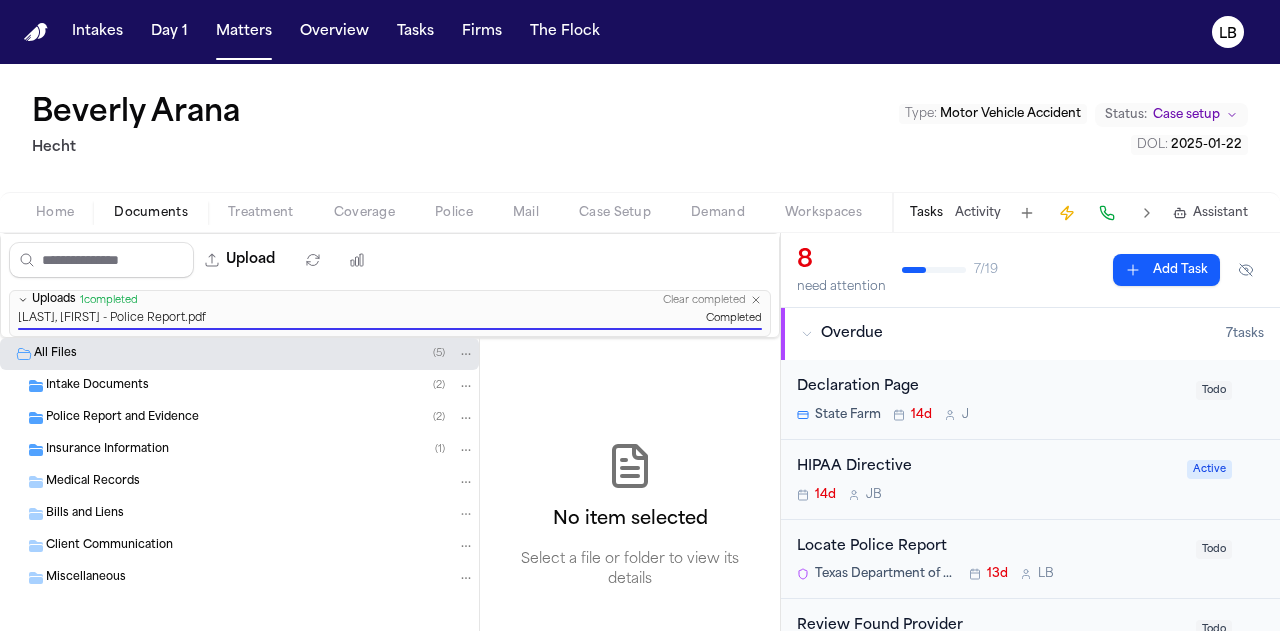 click on "Locate Police Report Texas Department of Public Safety – Highway Patrol, Patrol Operations District 7-B (Austin) [NUMBER]d L B" at bounding box center (990, 559) 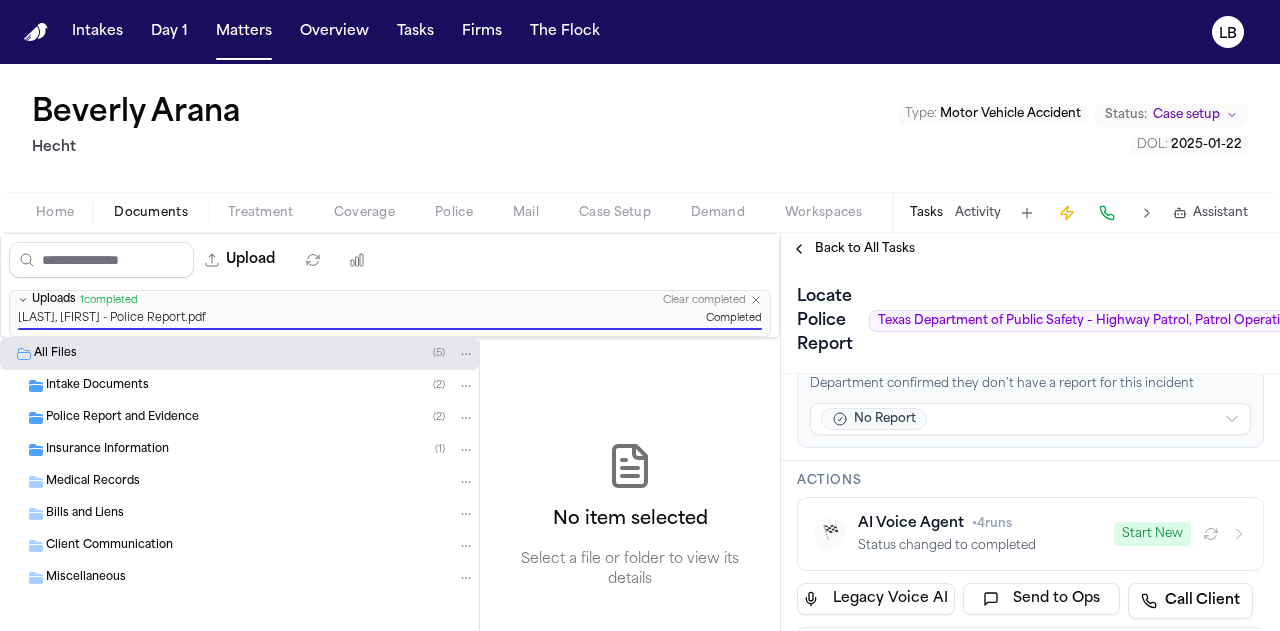 scroll, scrollTop: 139, scrollLeft: 0, axis: vertical 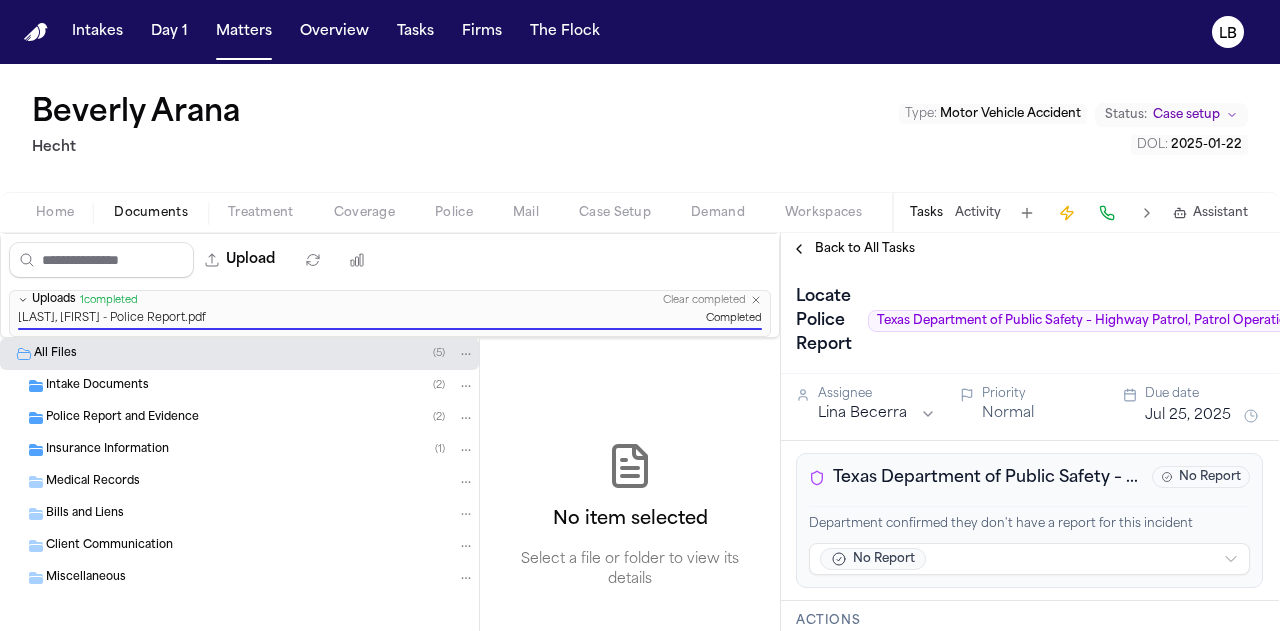 click on "Activity" at bounding box center (978, 213) 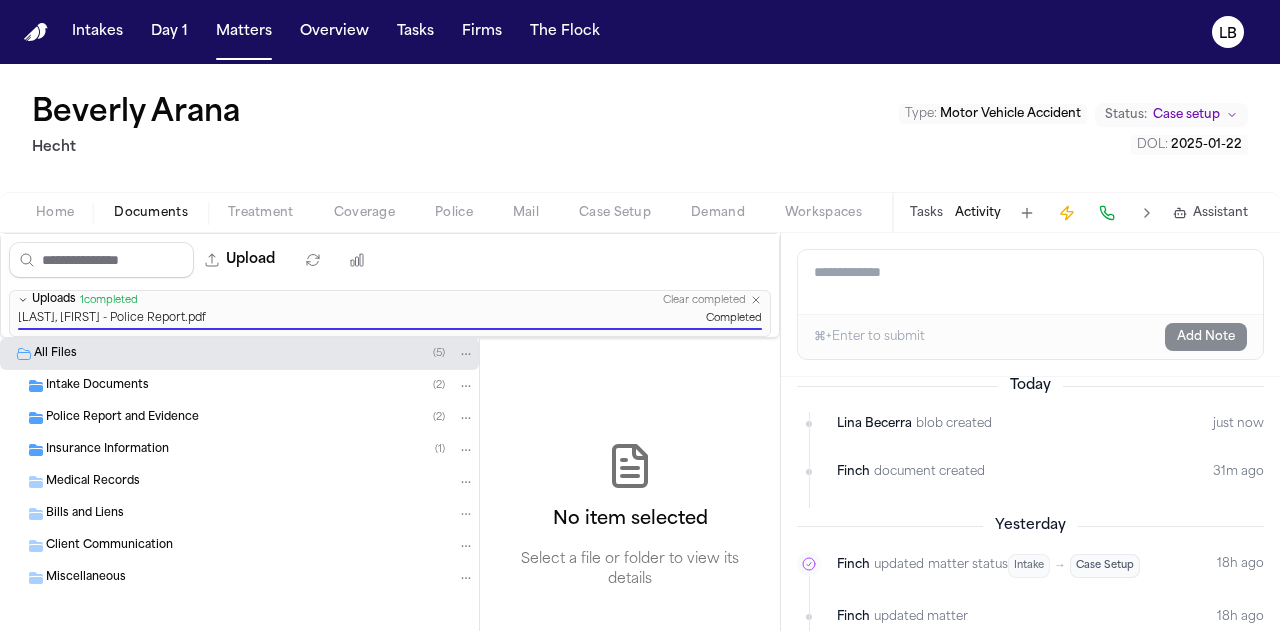 scroll, scrollTop: 0, scrollLeft: 0, axis: both 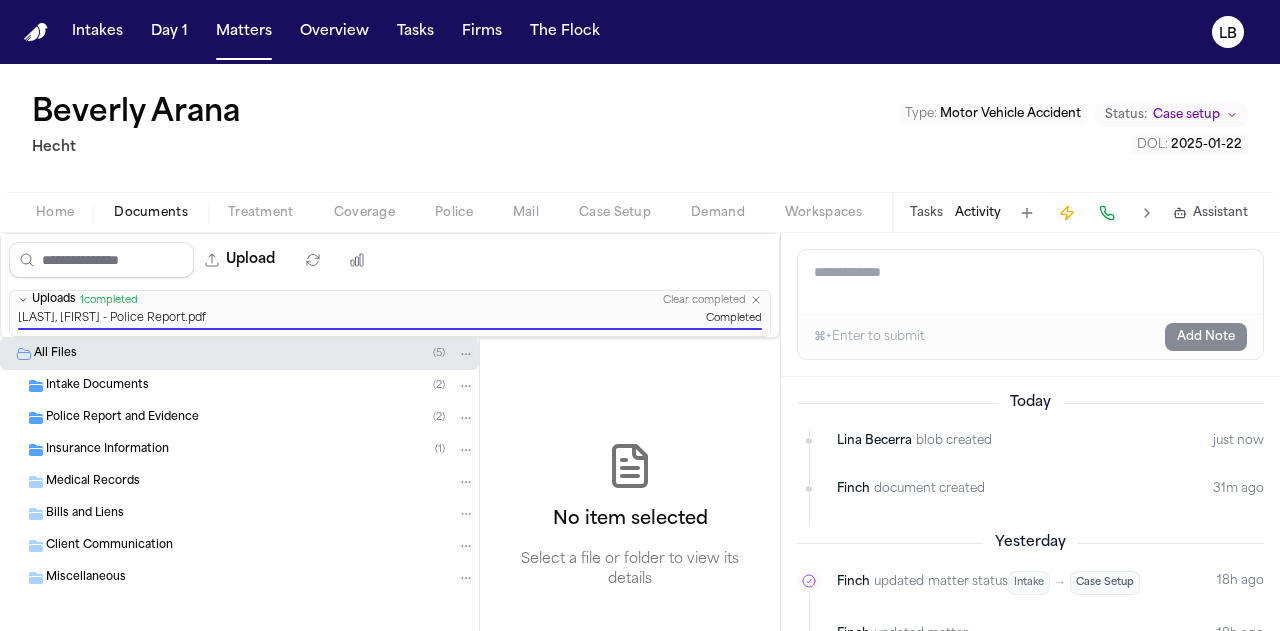 click on "Tasks Activity Assistant" at bounding box center (1078, 212) 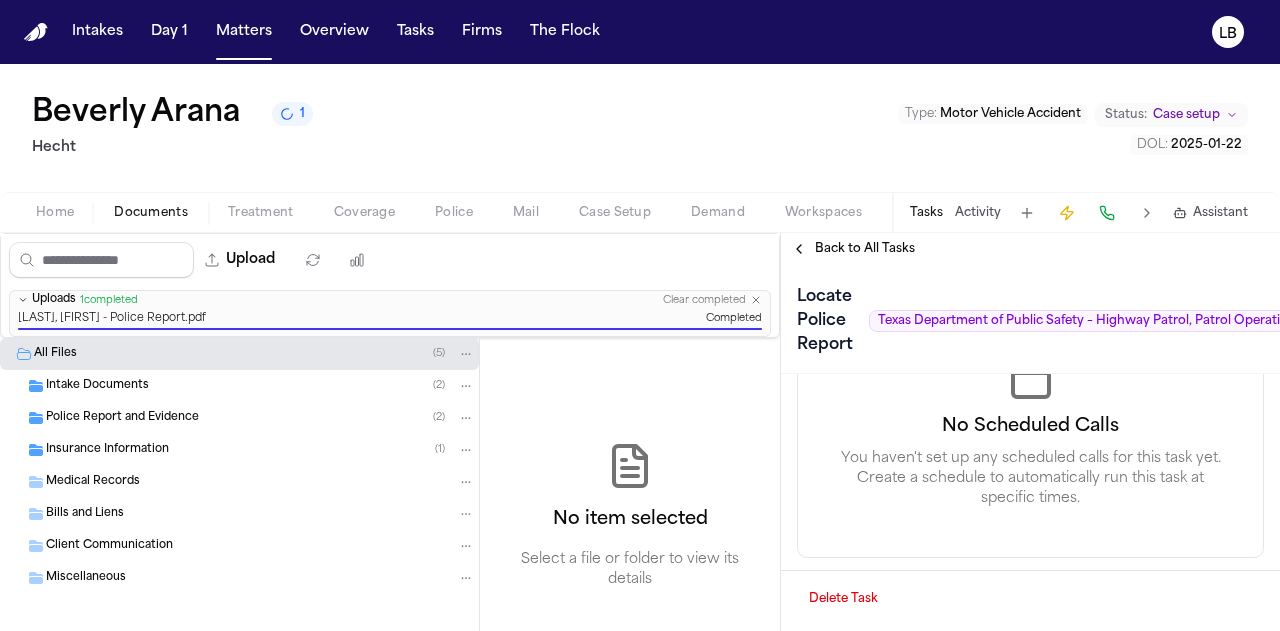 scroll, scrollTop: 2218, scrollLeft: 0, axis: vertical 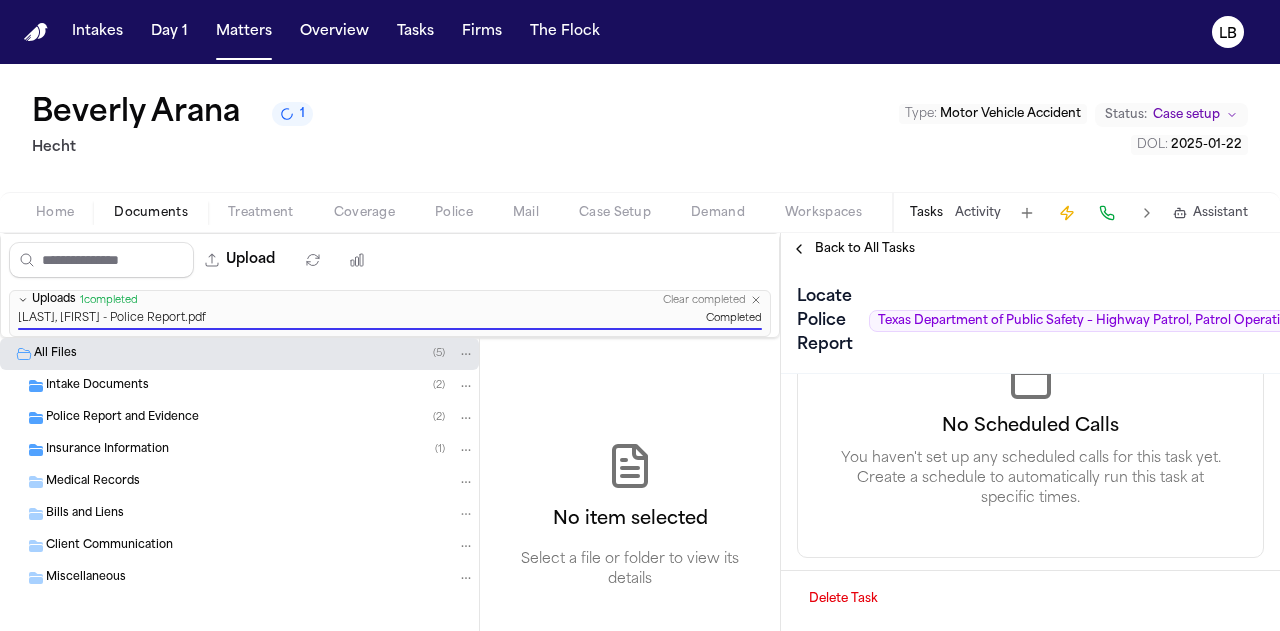 type 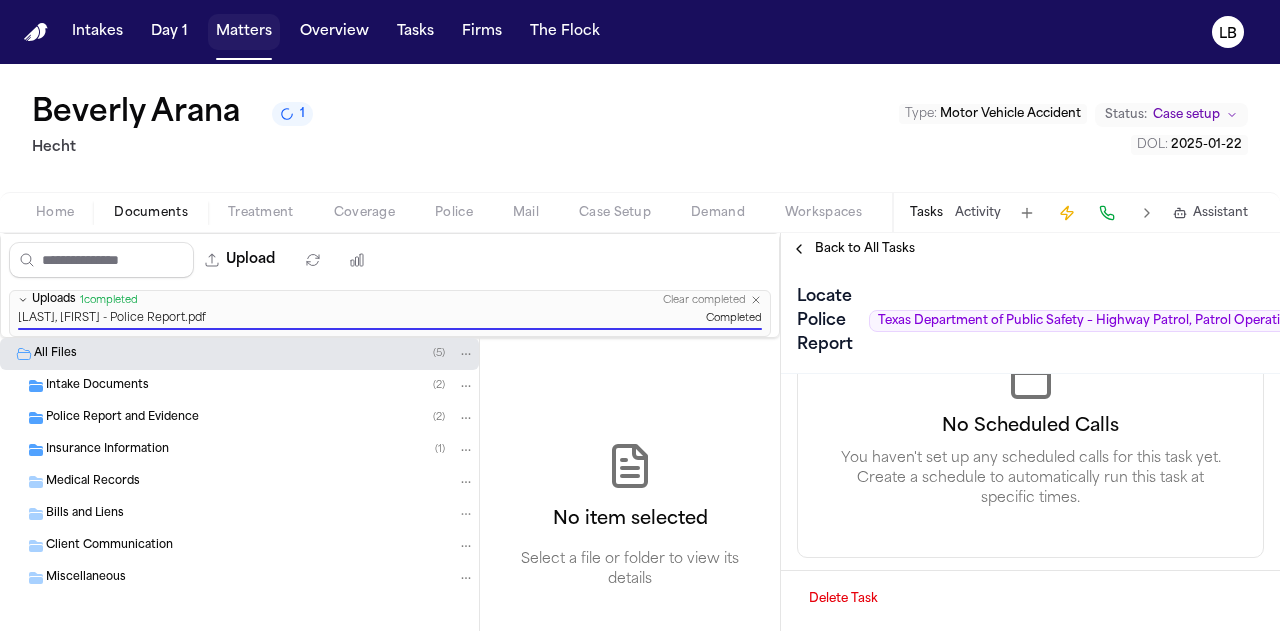 click on "Matters" at bounding box center (244, 32) 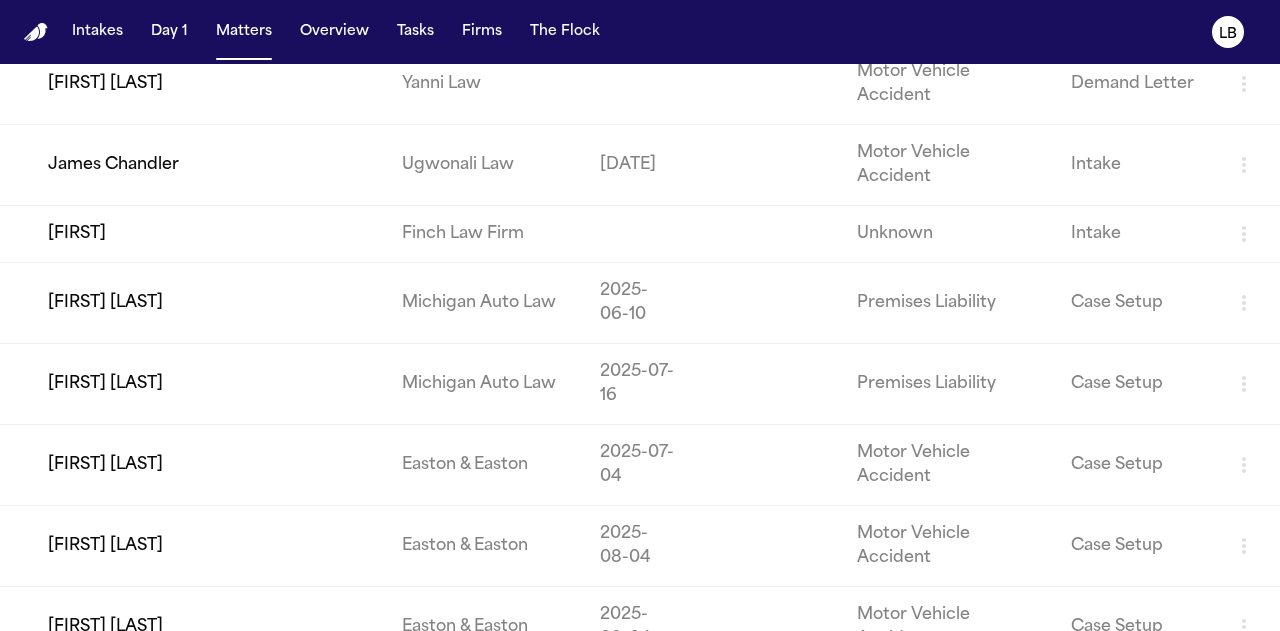 scroll, scrollTop: 0, scrollLeft: 0, axis: both 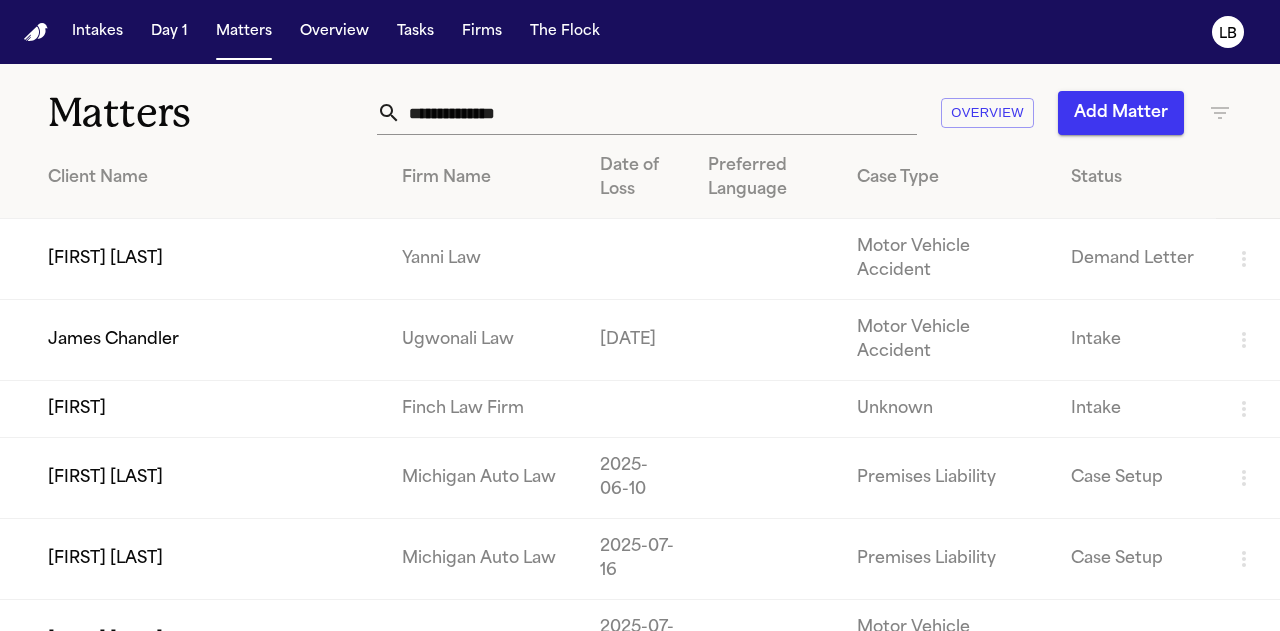 click at bounding box center (659, 113) 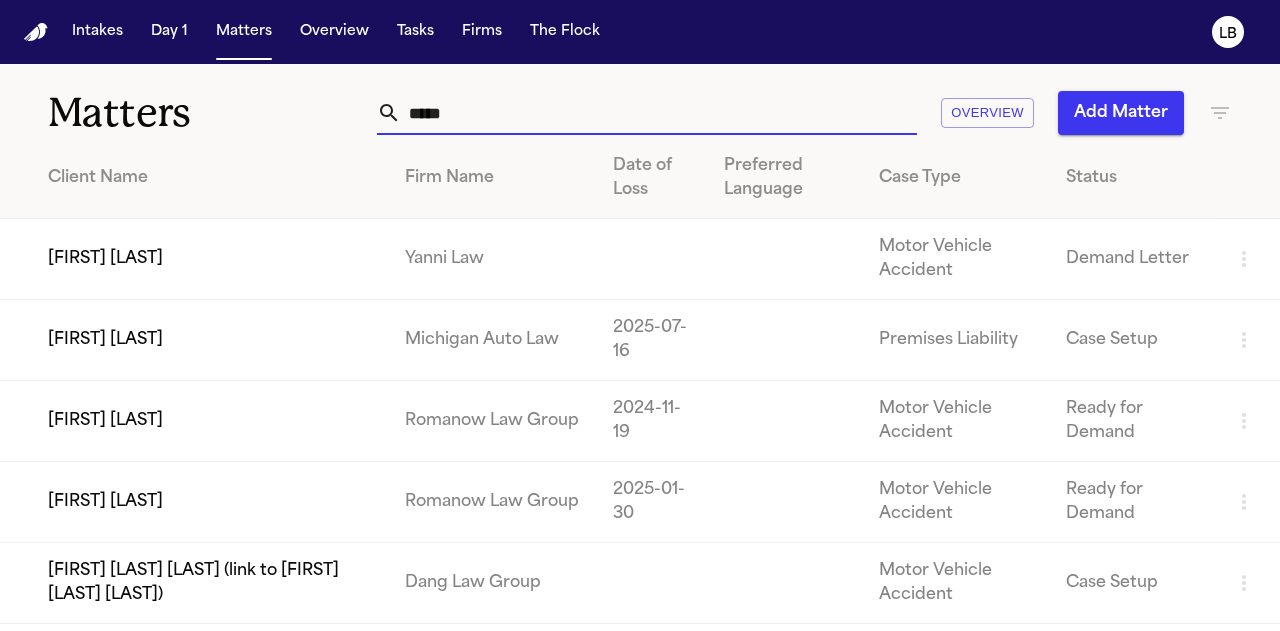 type on "*****" 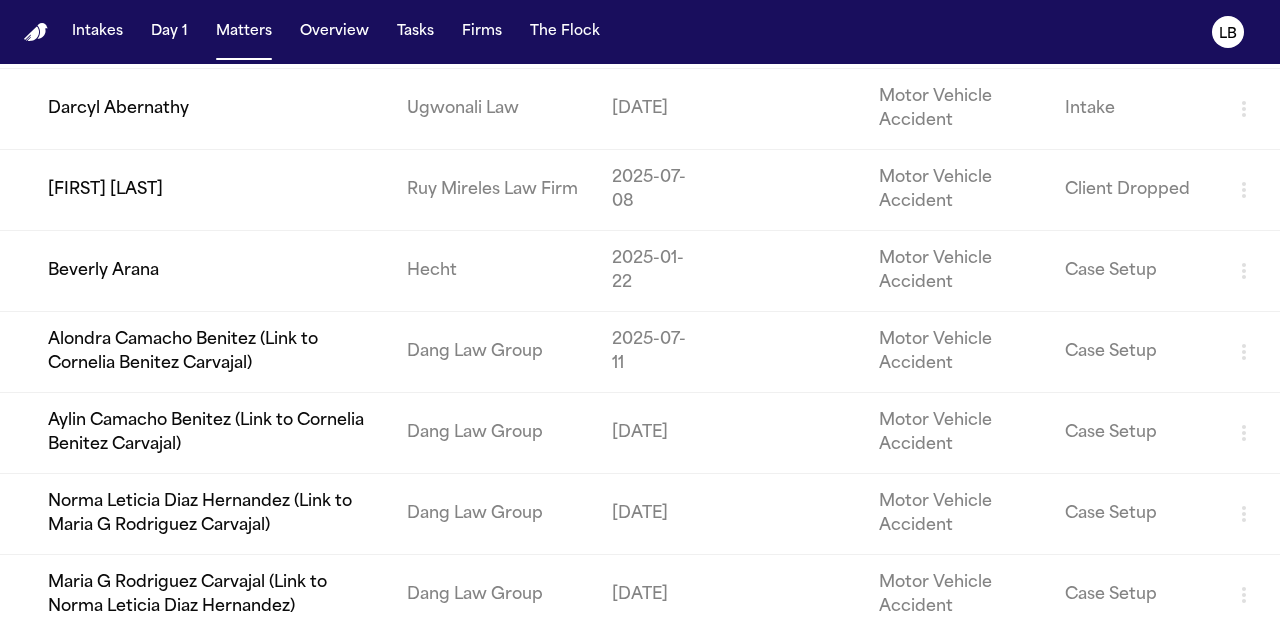 scroll, scrollTop: 937, scrollLeft: 0, axis: vertical 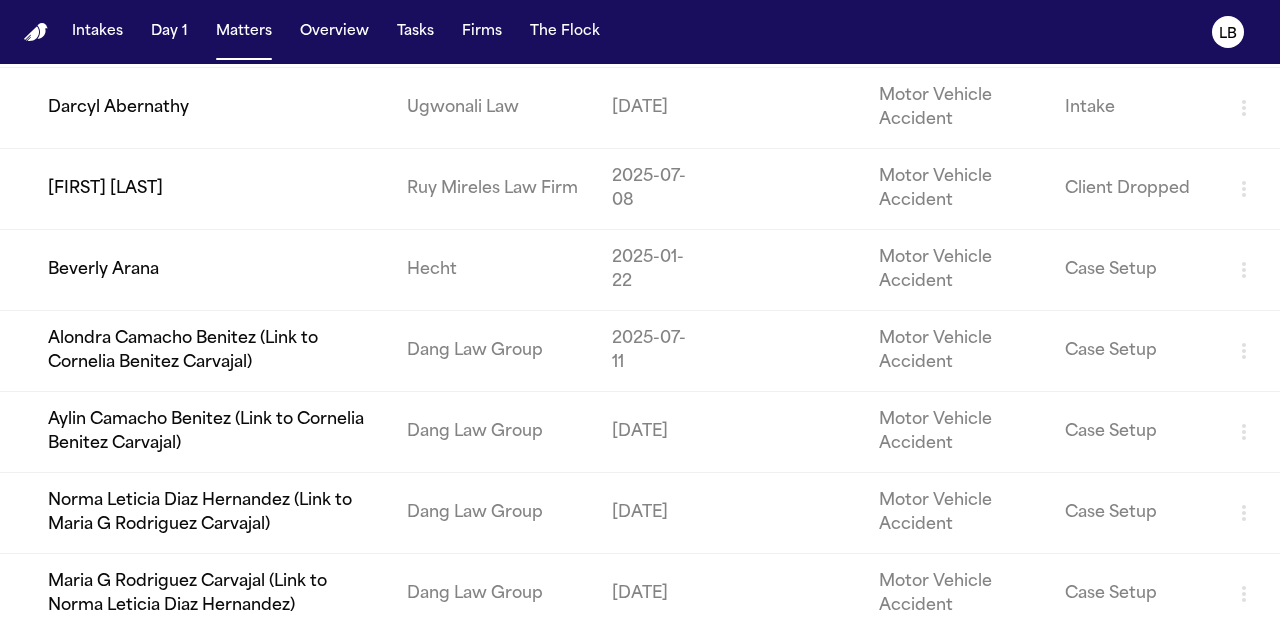 click on "Beverly Arana" at bounding box center [195, 270] 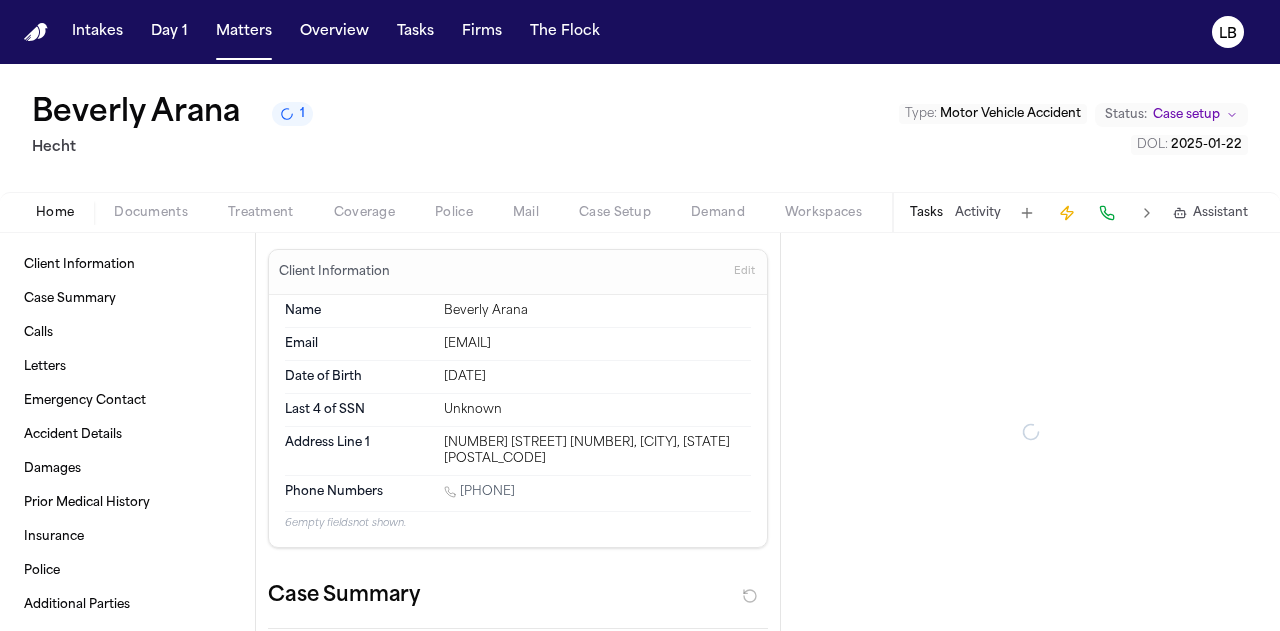 scroll, scrollTop: 0, scrollLeft: 0, axis: both 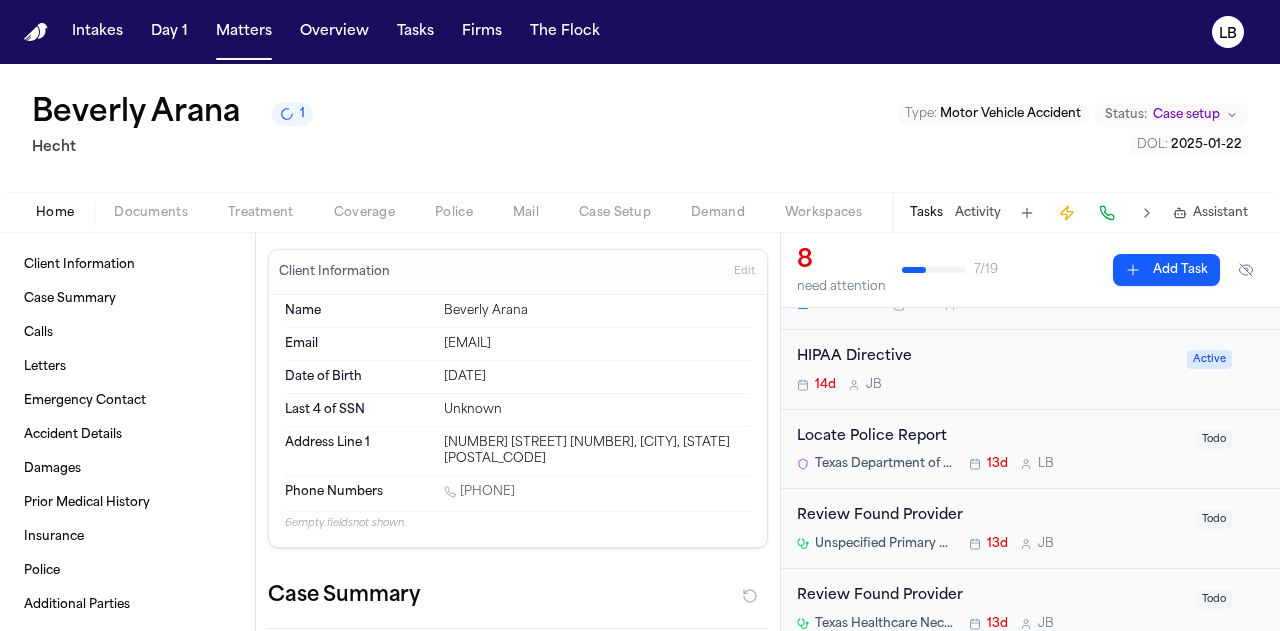 click on "Locate Police Report Texas Department of Public Safety – Highway Patrol, Patrol Operations District 7-B (Austin) [NUMBER]d L B" at bounding box center (990, 449) 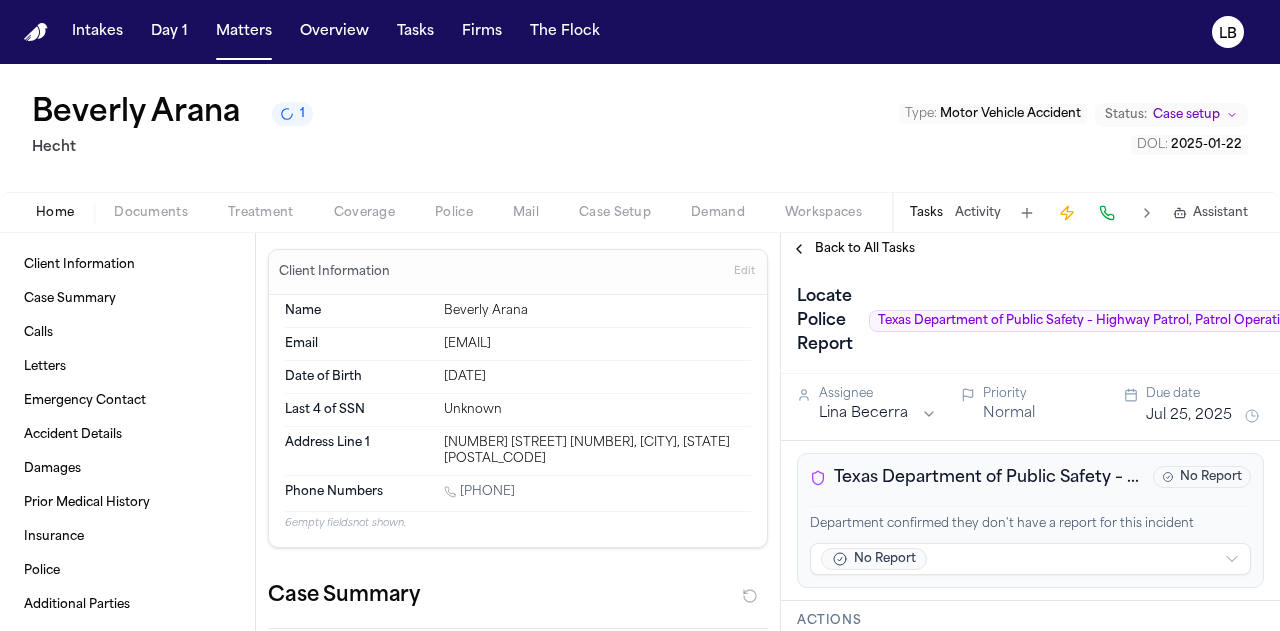 scroll, scrollTop: 0, scrollLeft: 74, axis: horizontal 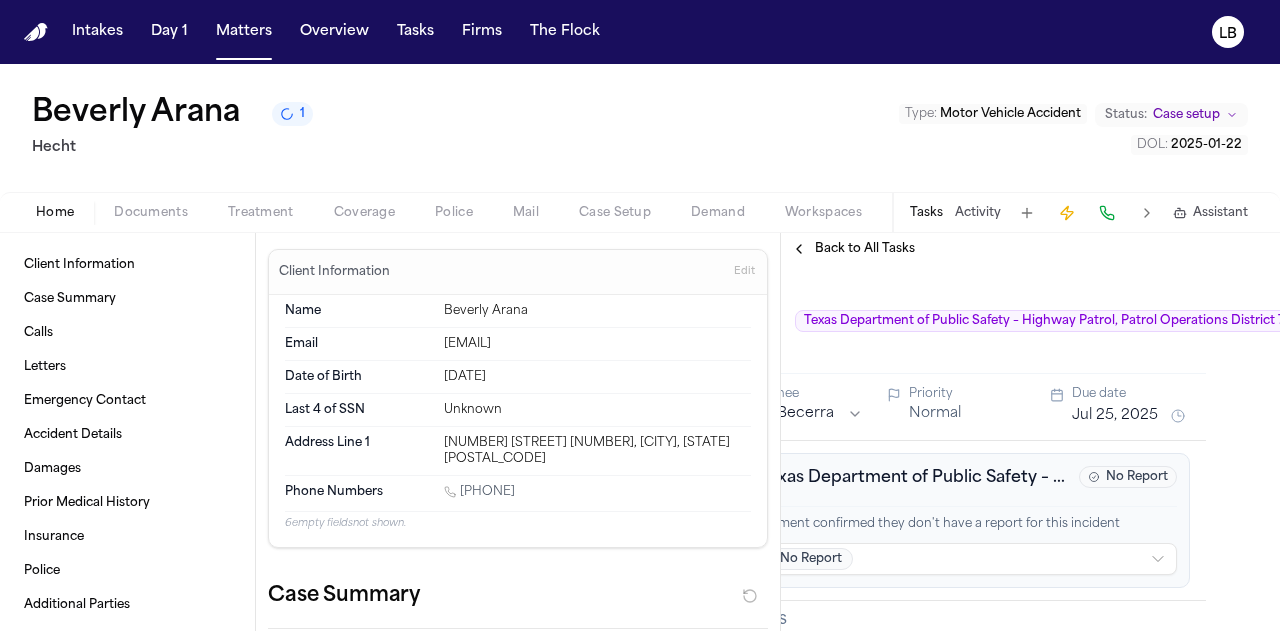 click on "No Report" at bounding box center (1128, 477) 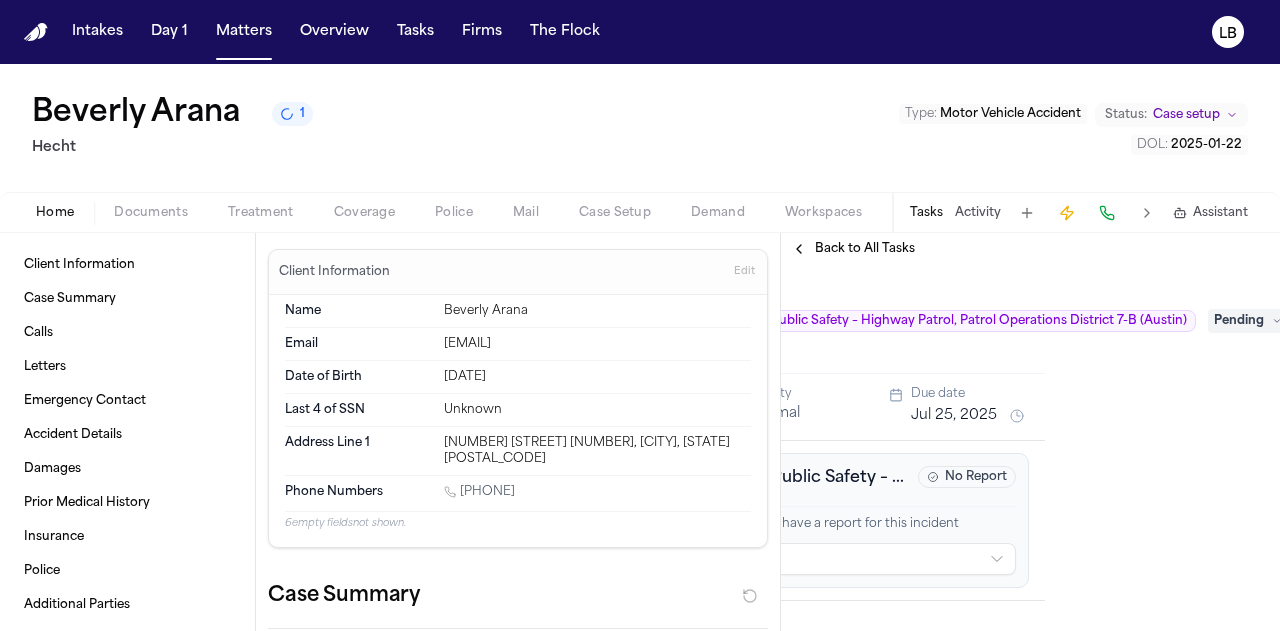 click on "Pending" at bounding box center [1248, 321] 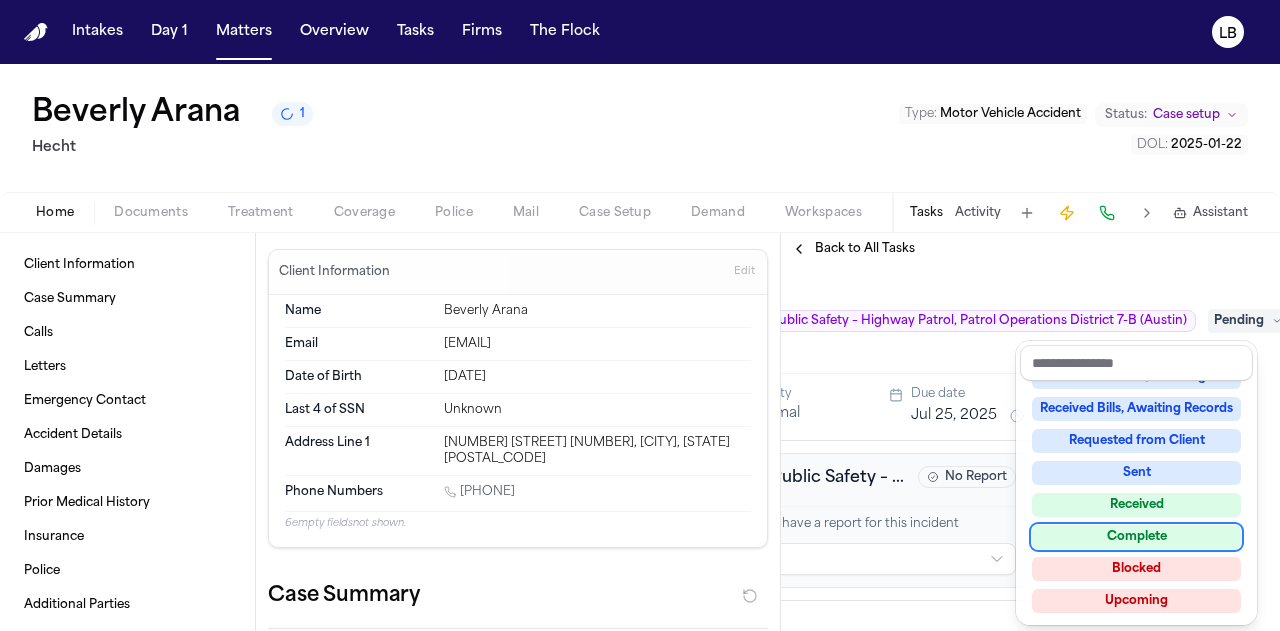 click on "Complete" at bounding box center [1136, 537] 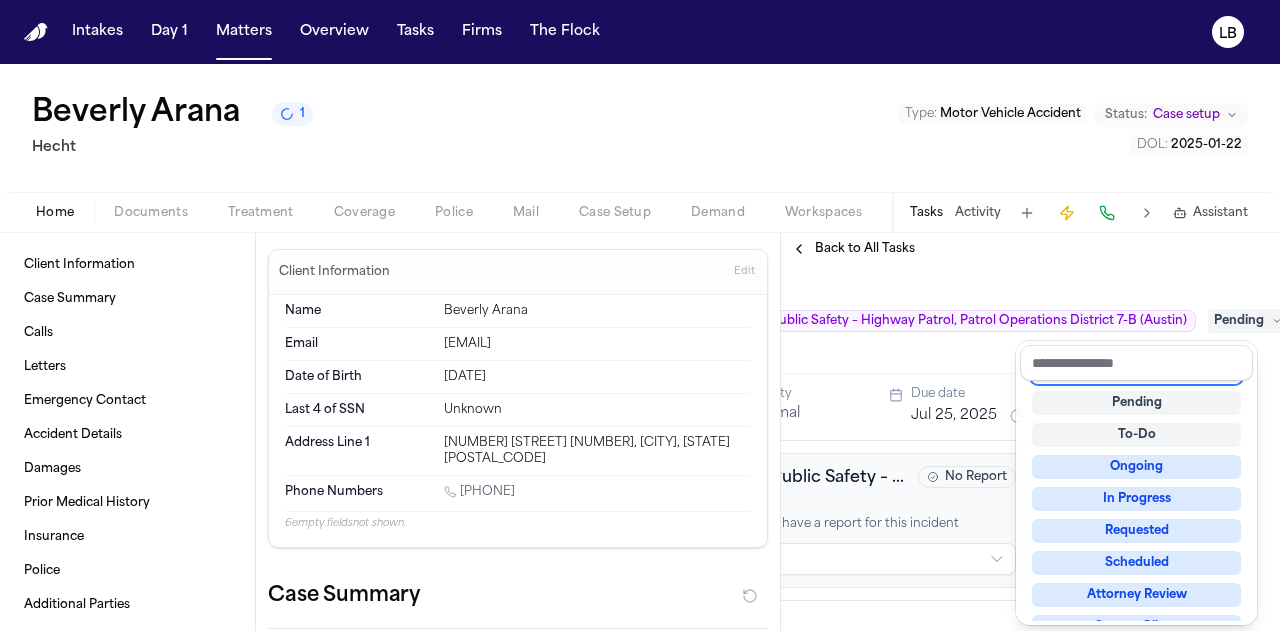 scroll, scrollTop: 8, scrollLeft: 0, axis: vertical 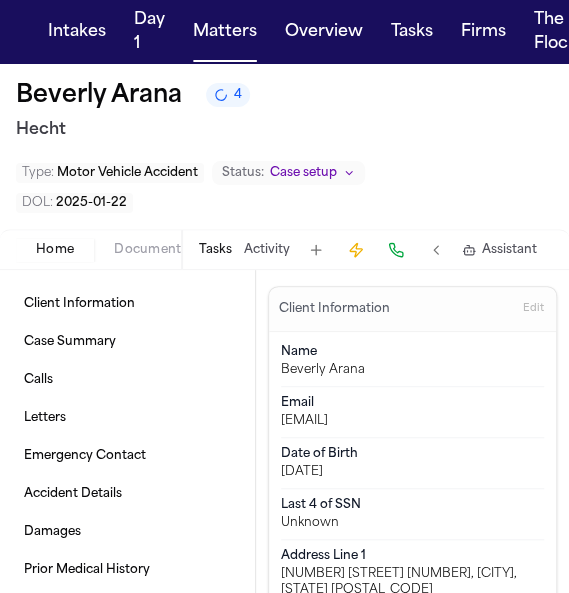 click on "Hecht" at bounding box center (284, 130) 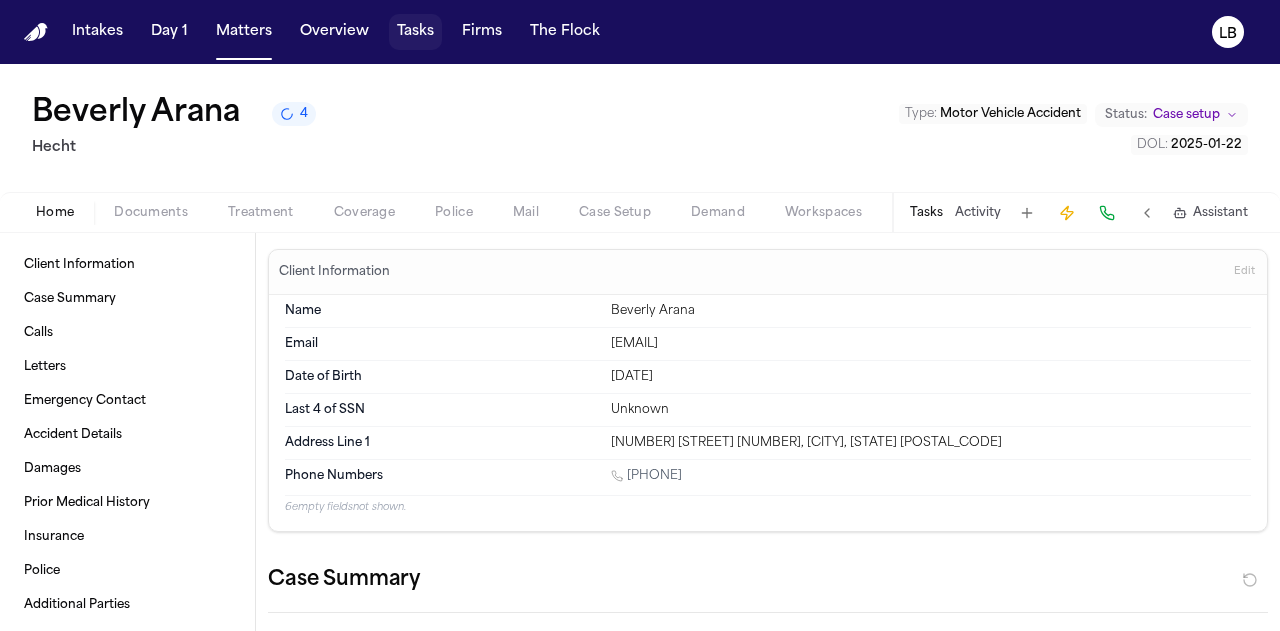 click on "Tasks" at bounding box center [415, 32] 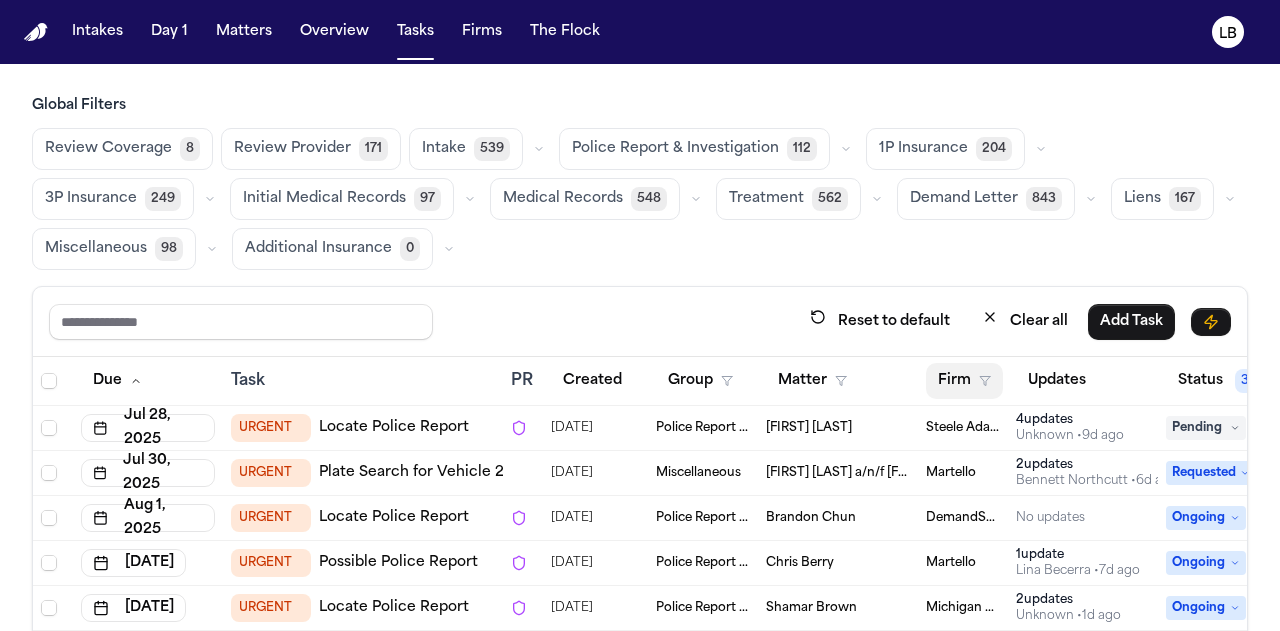 click on "Firm" at bounding box center (964, 381) 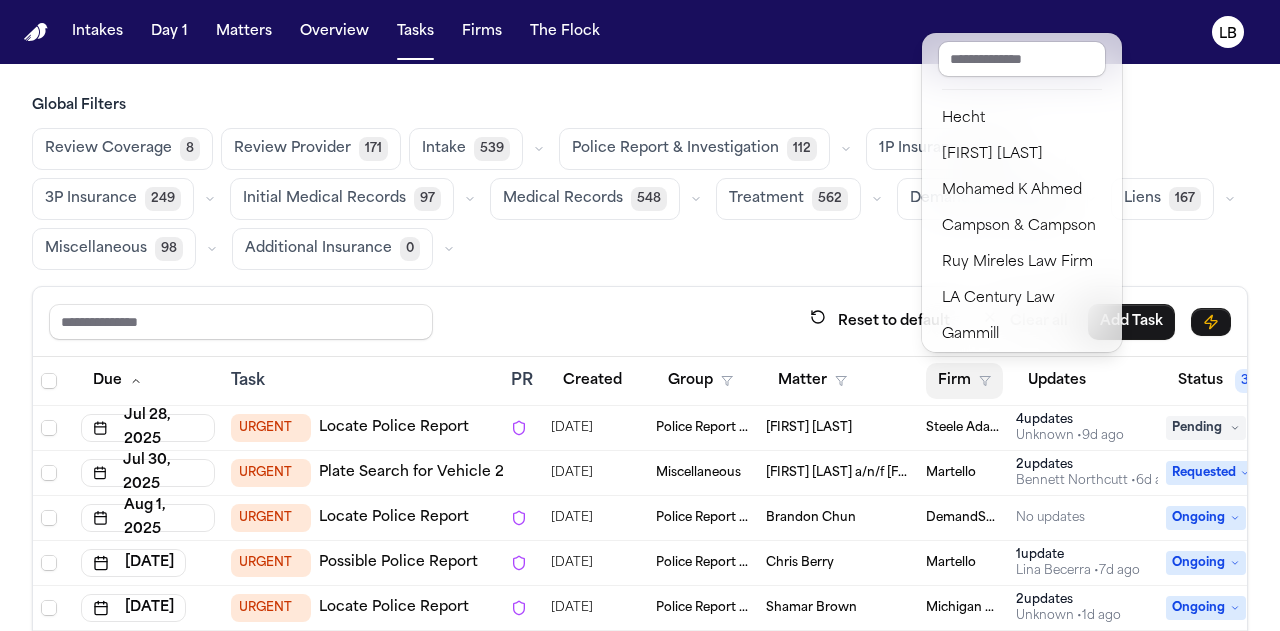 scroll, scrollTop: 244, scrollLeft: 0, axis: vertical 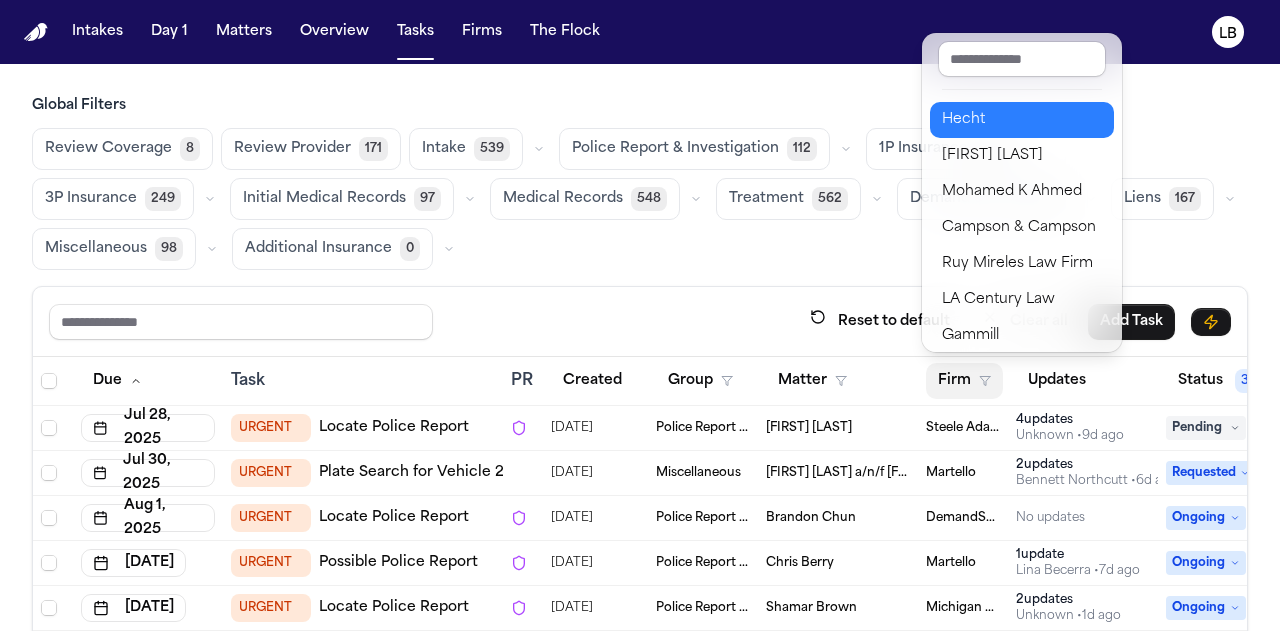 click on "Hecht" at bounding box center (1022, 120) 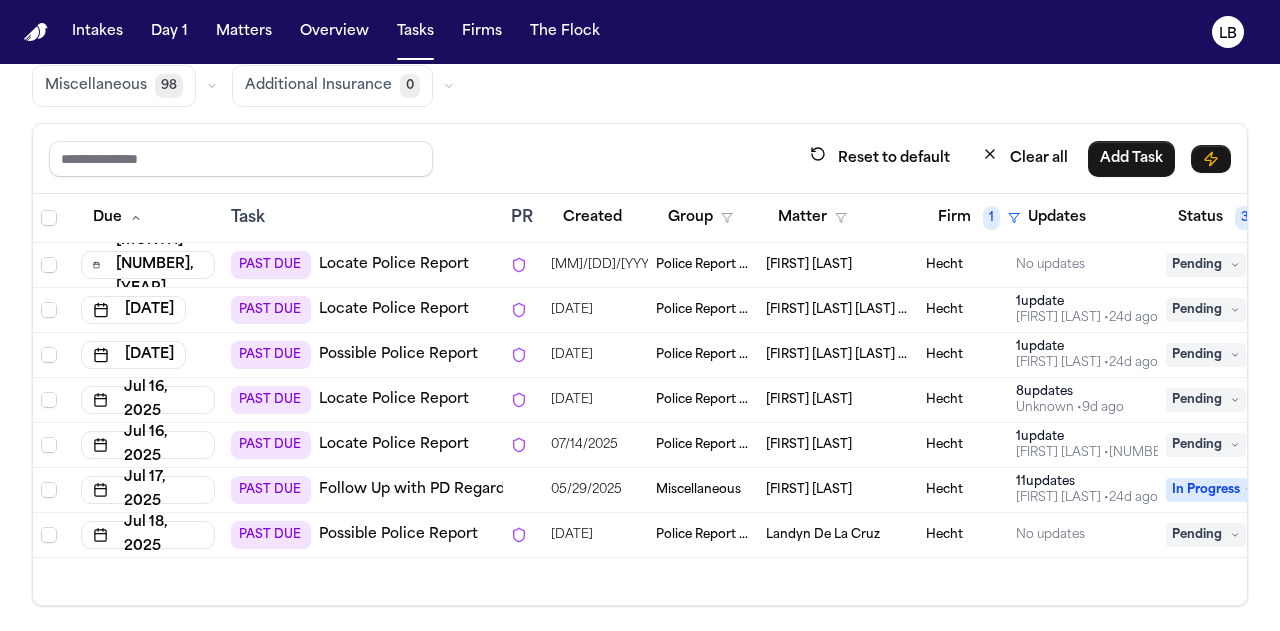 scroll, scrollTop: 164, scrollLeft: 0, axis: vertical 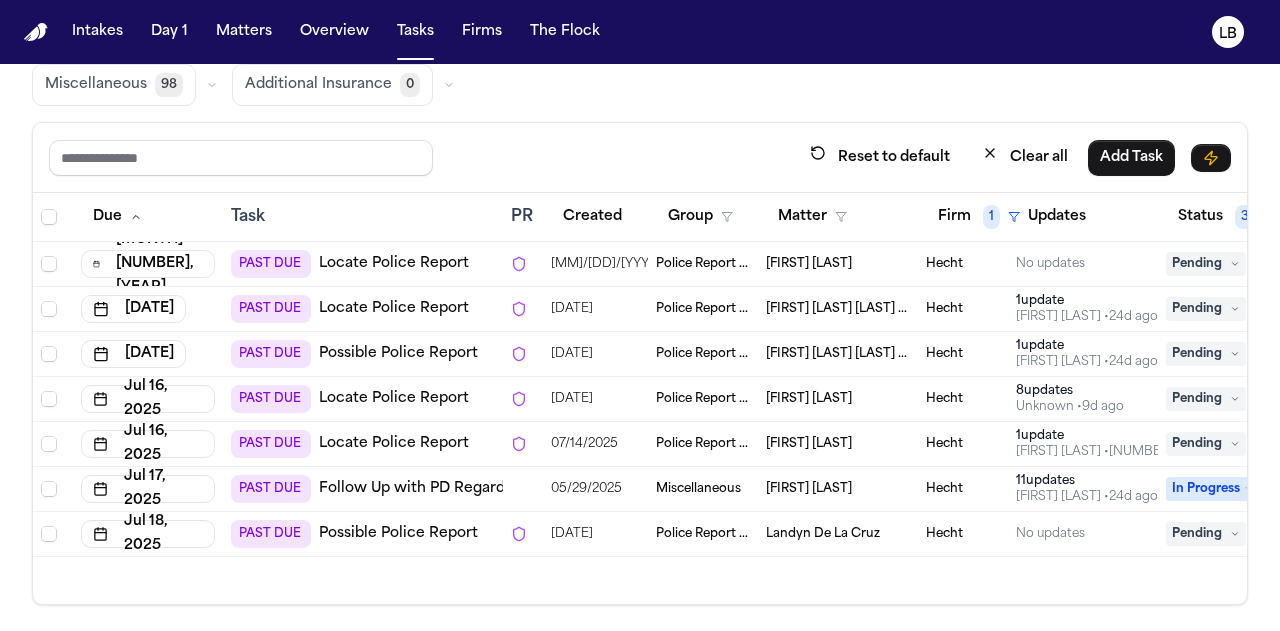 click on "[FIRST] [LAST]" at bounding box center [809, 399] 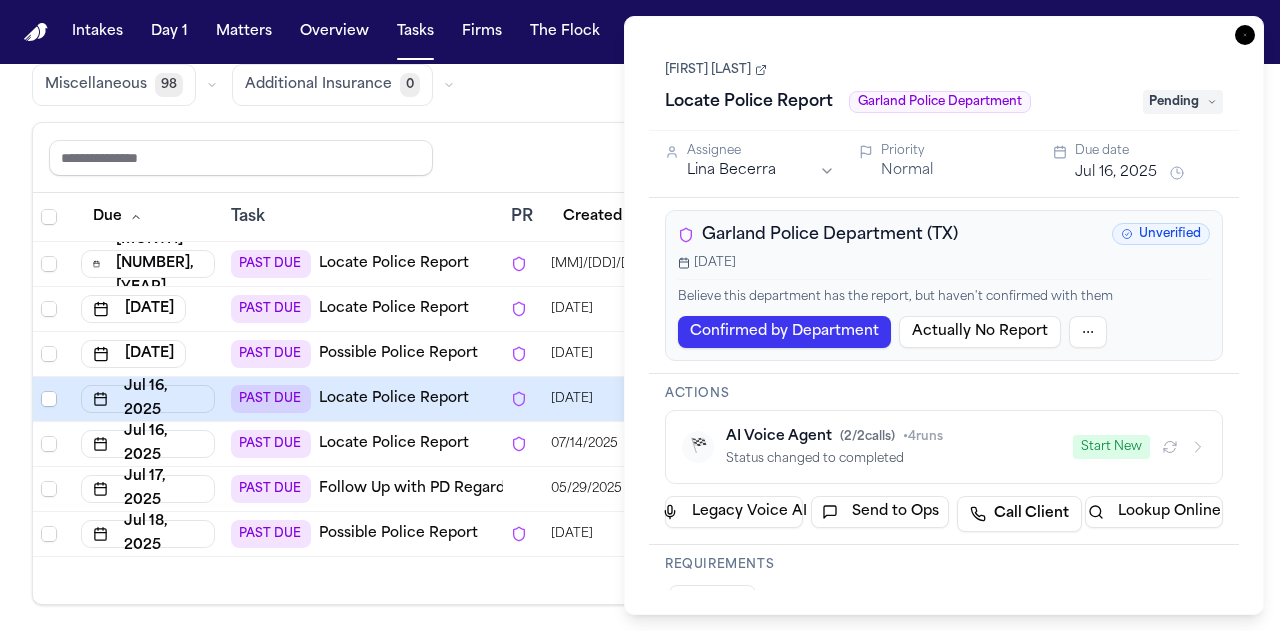 click on "[FIRST] [LAST]" at bounding box center [716, 70] 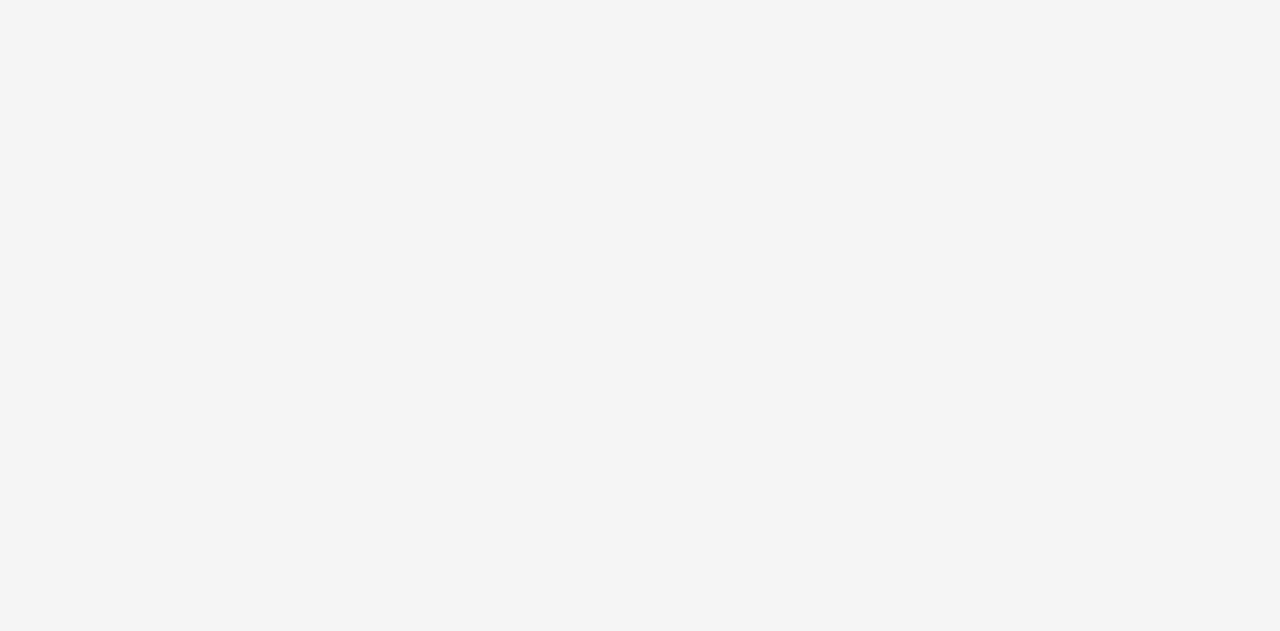 scroll, scrollTop: 0, scrollLeft: 0, axis: both 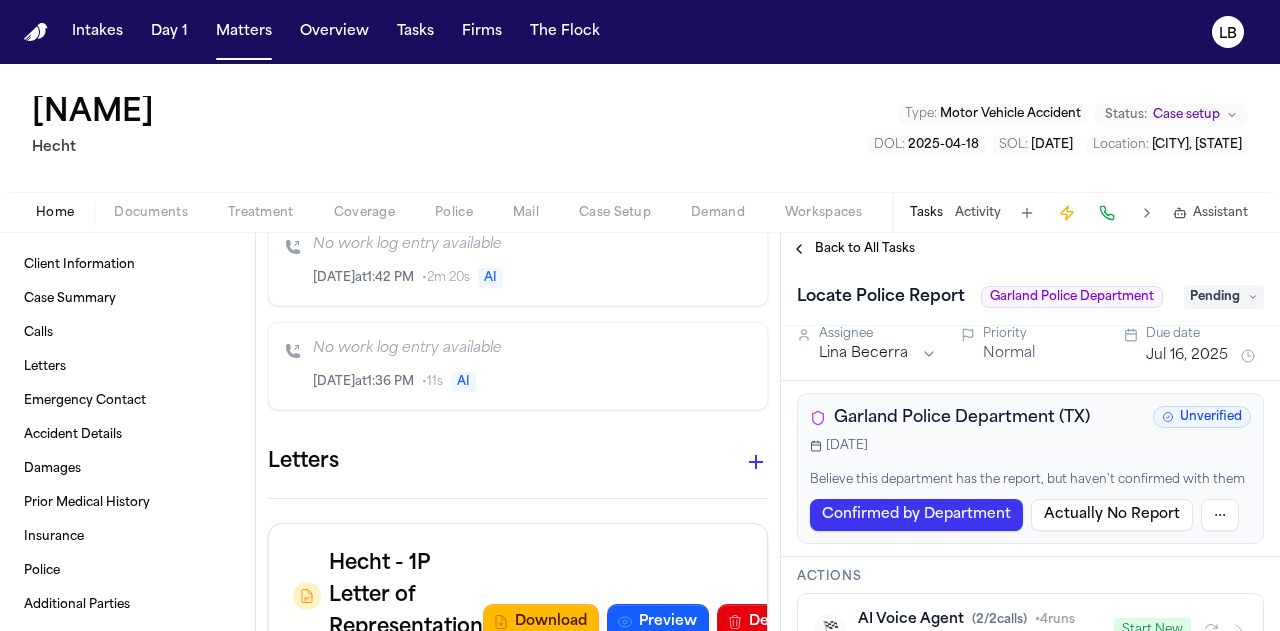 click on "Documents" at bounding box center (151, 213) 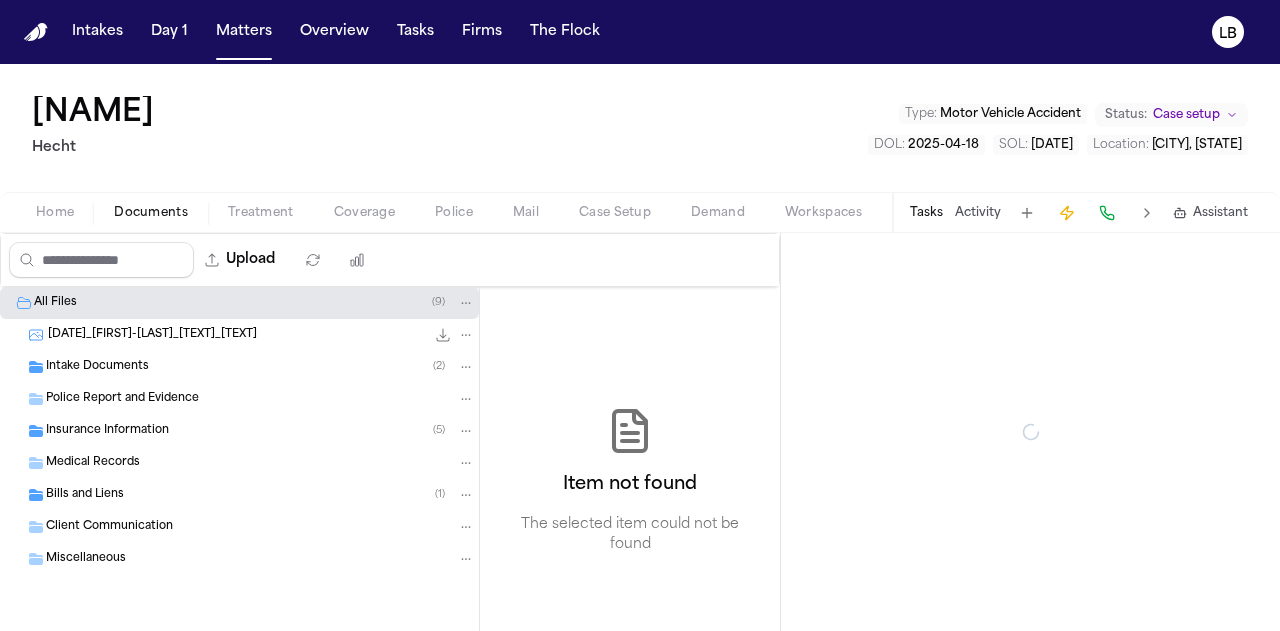 scroll, scrollTop: 0, scrollLeft: 0, axis: both 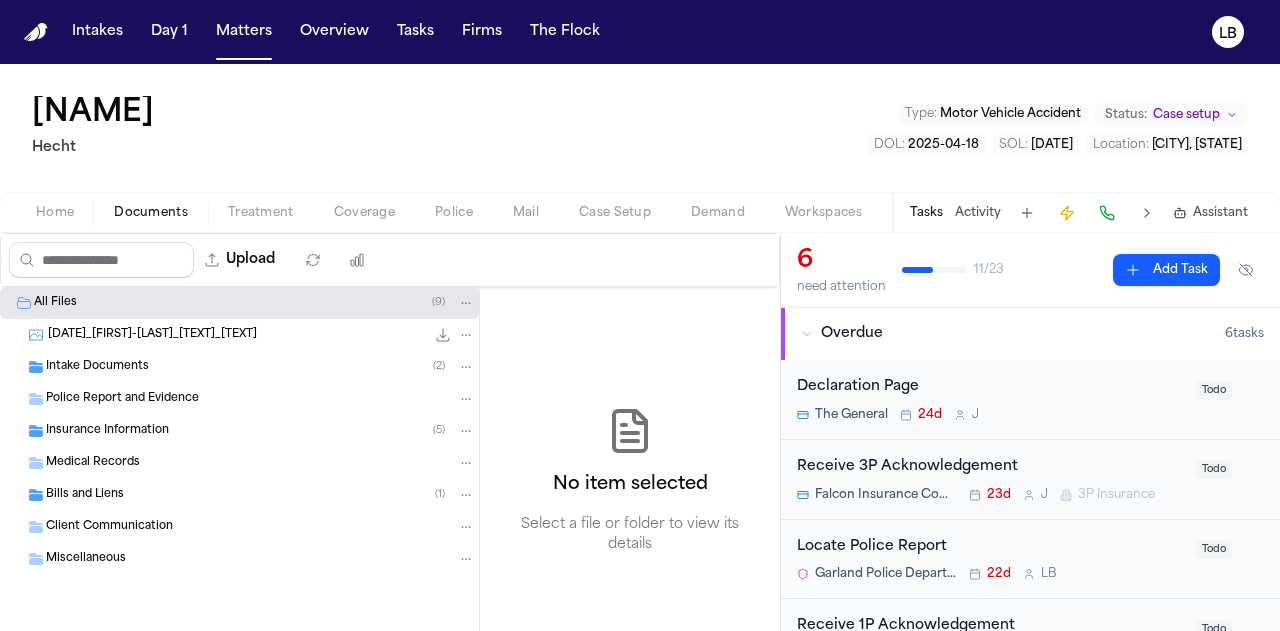 click on "Intake Documents" at bounding box center (97, 367) 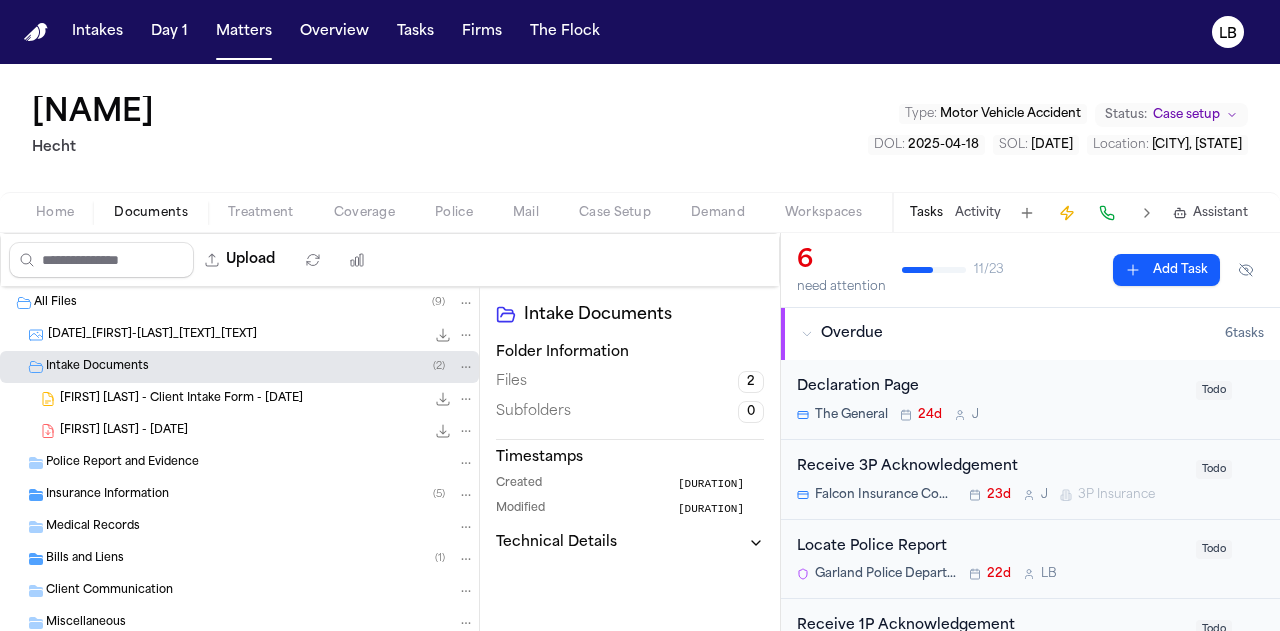 click on "T. De La Cruz - Client Intake Form - 7.10.25" at bounding box center [181, 399] 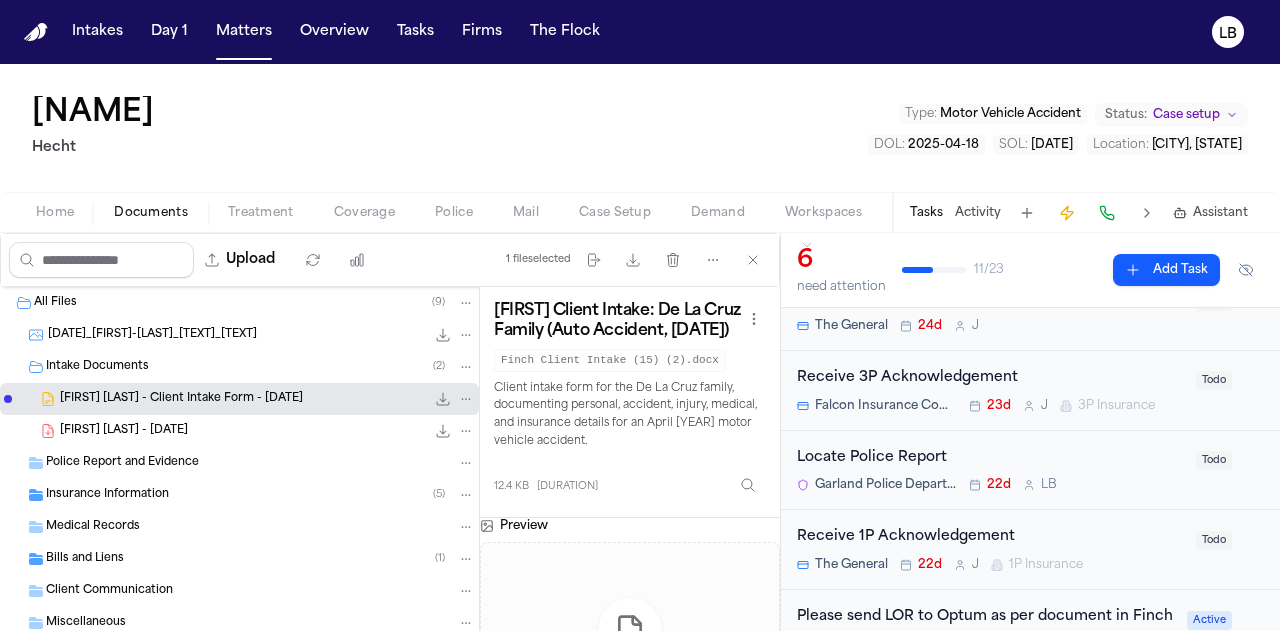 scroll, scrollTop: 88, scrollLeft: 0, axis: vertical 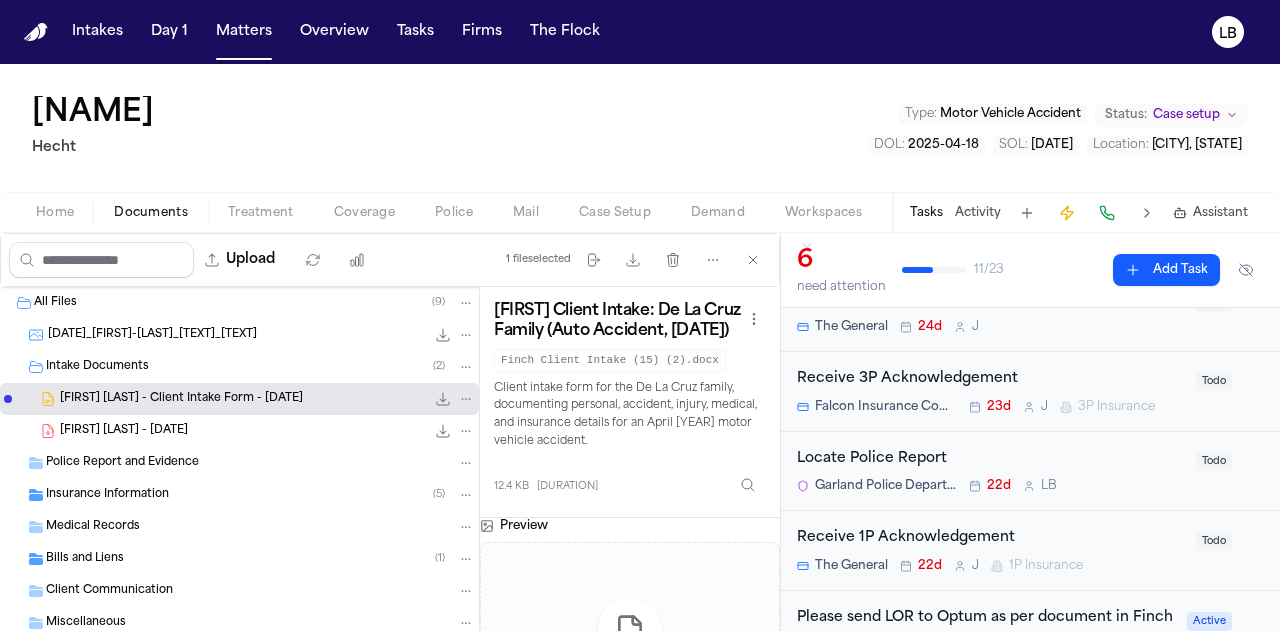 click on "Preview" at bounding box center (524, 526) 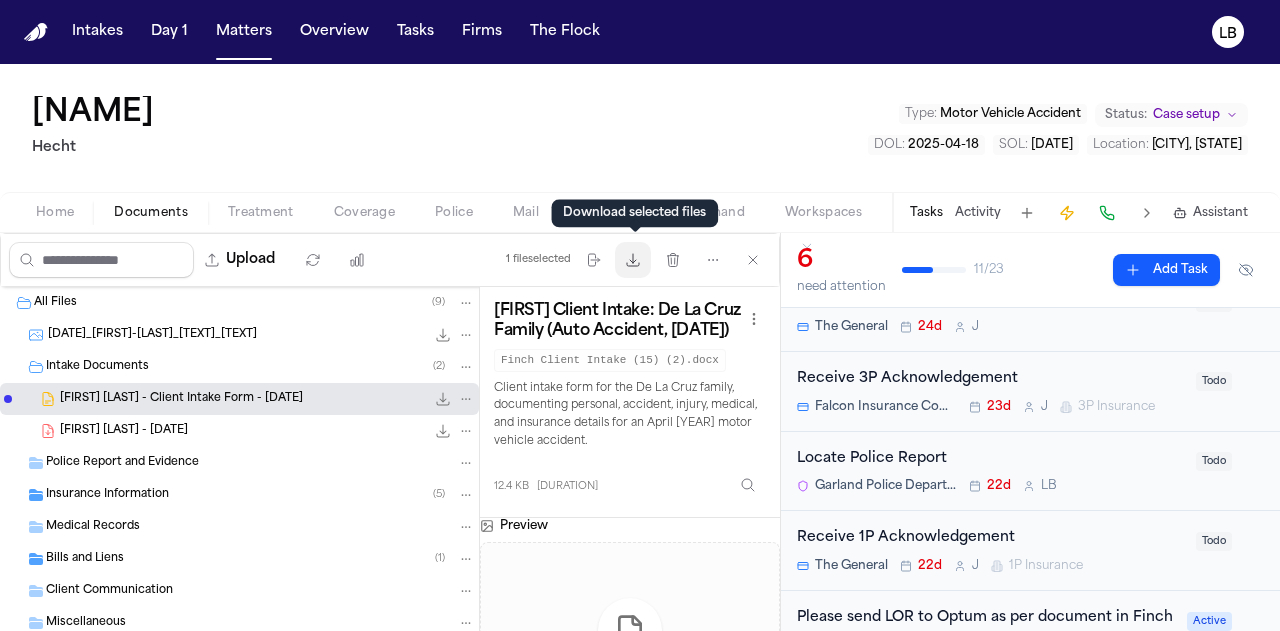 click on "Download files" at bounding box center [633, 260] 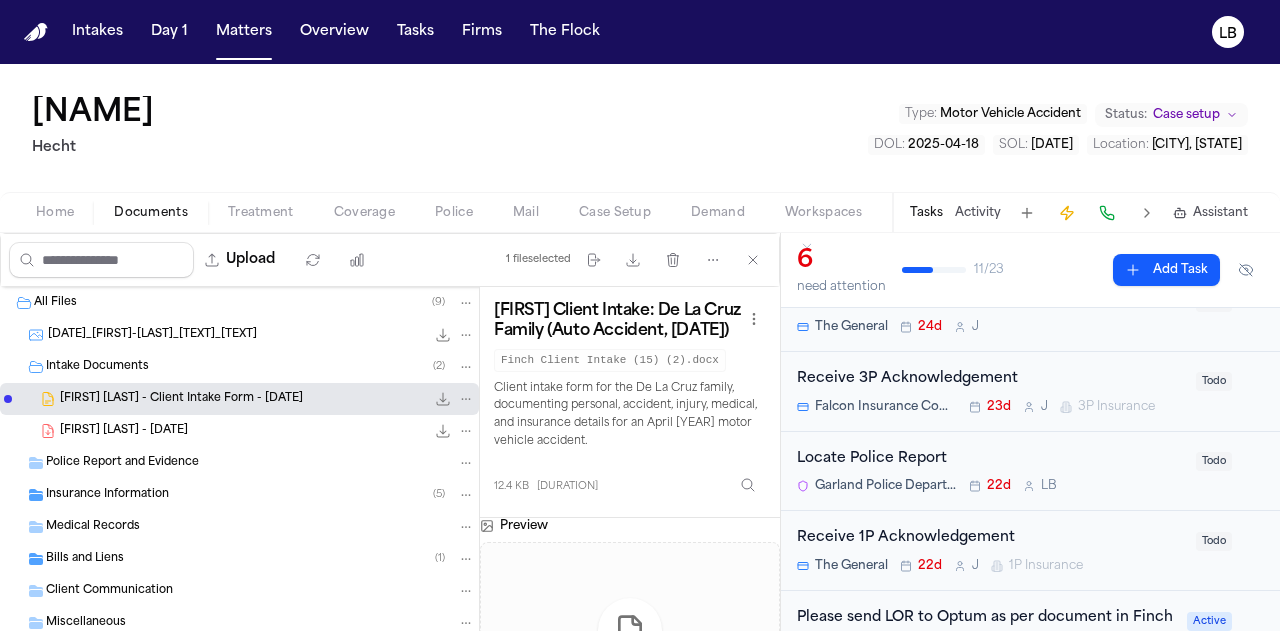 click on "Tara De La Cruz Hecht Type :   Motor Vehicle Accident Status: Case setup DOL :   2025-04-18 SOL :   2027-04-18 Location :   Garland, TX" at bounding box center [640, 128] 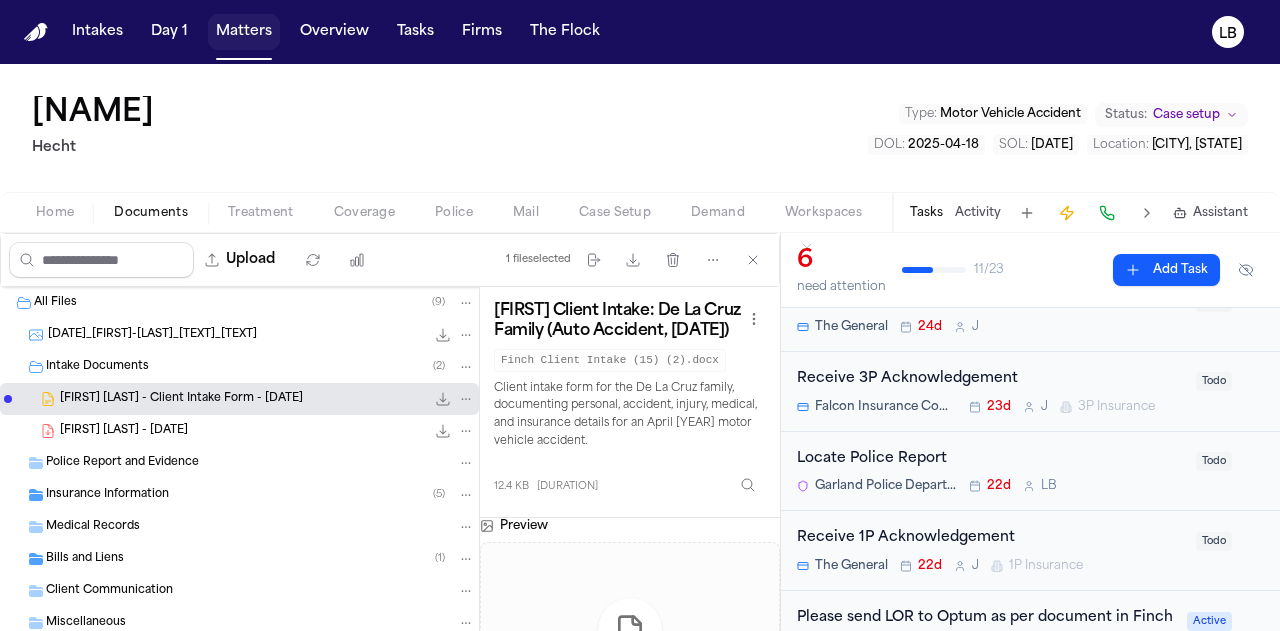 click on "Matters" at bounding box center (244, 32) 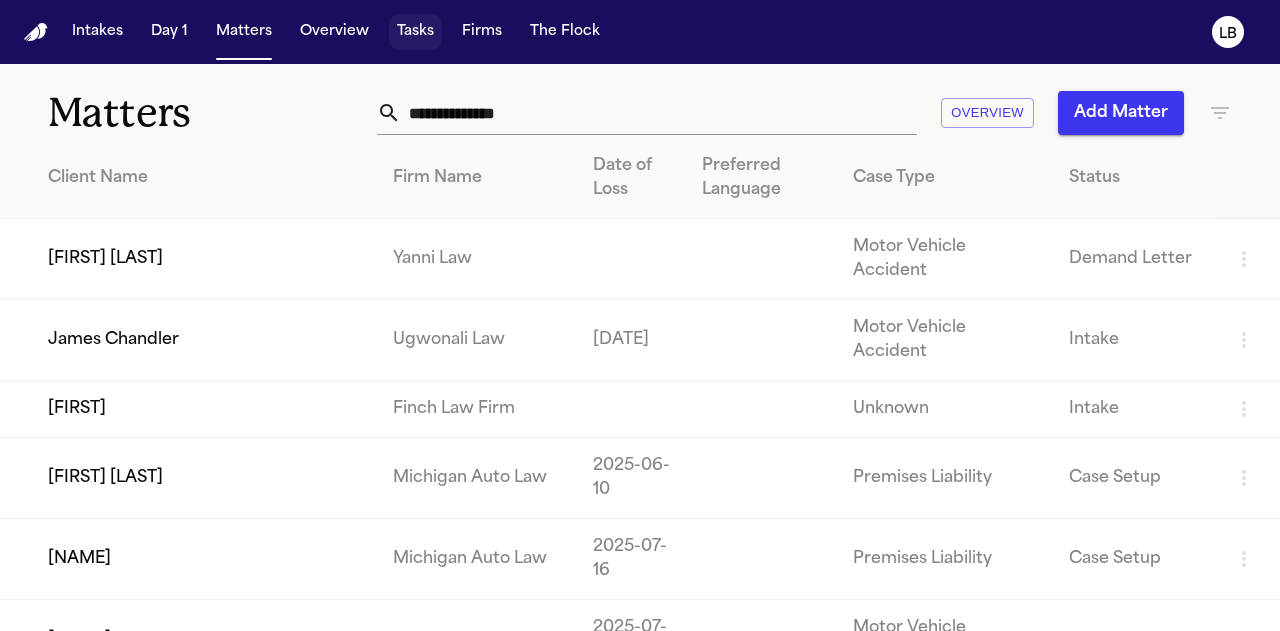 click on "Tasks" at bounding box center [415, 32] 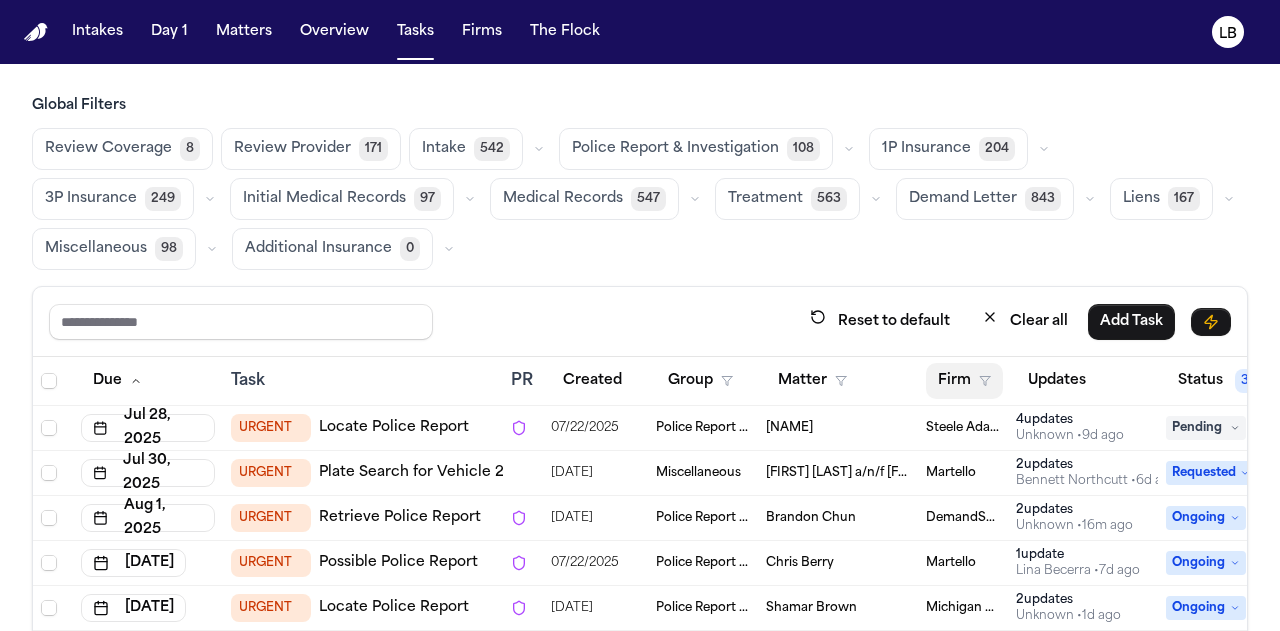 click on "Firm" at bounding box center [964, 381] 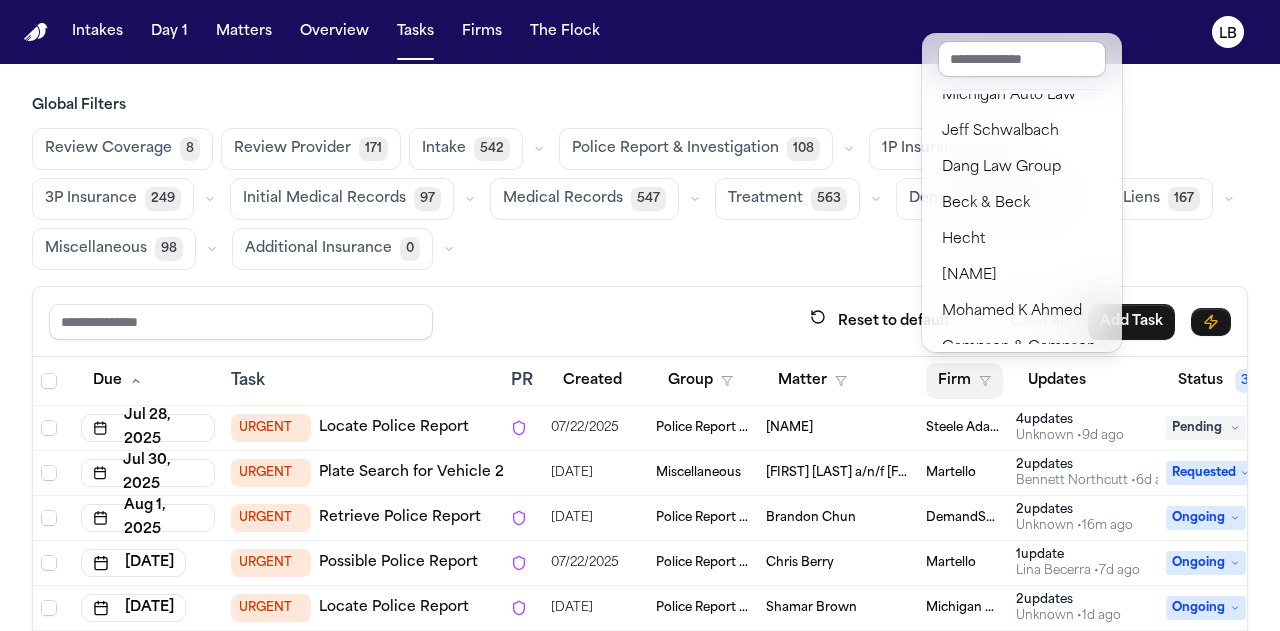 scroll, scrollTop: 122, scrollLeft: 0, axis: vertical 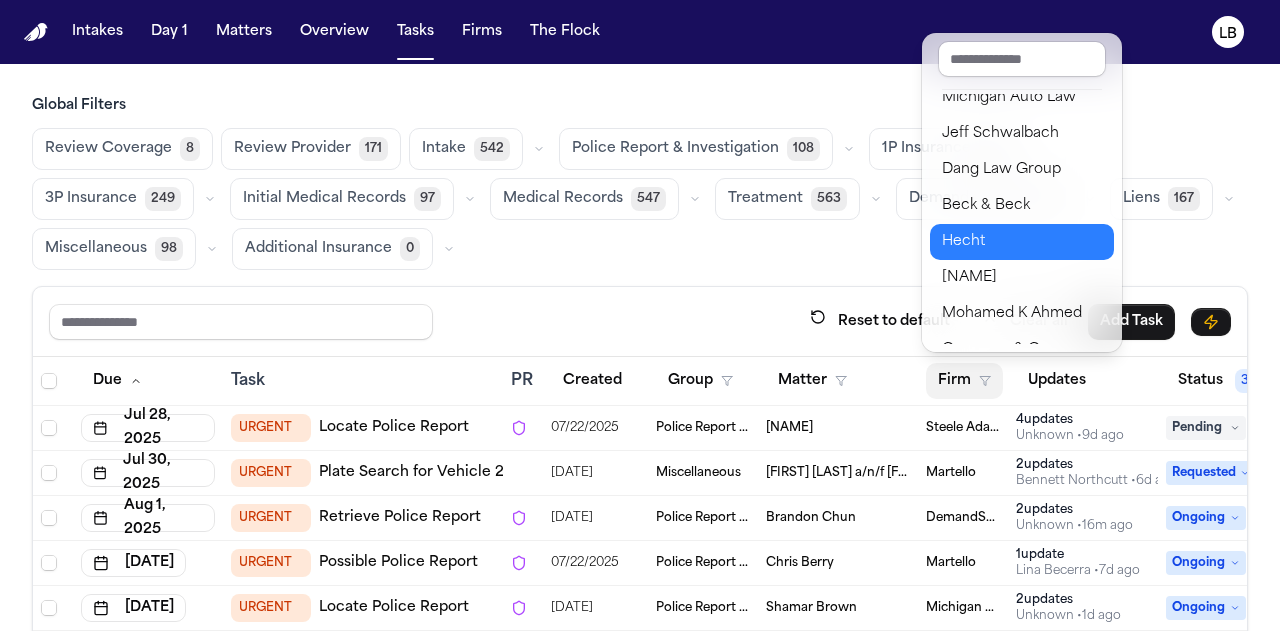 click on "Hecht" at bounding box center (1022, 242) 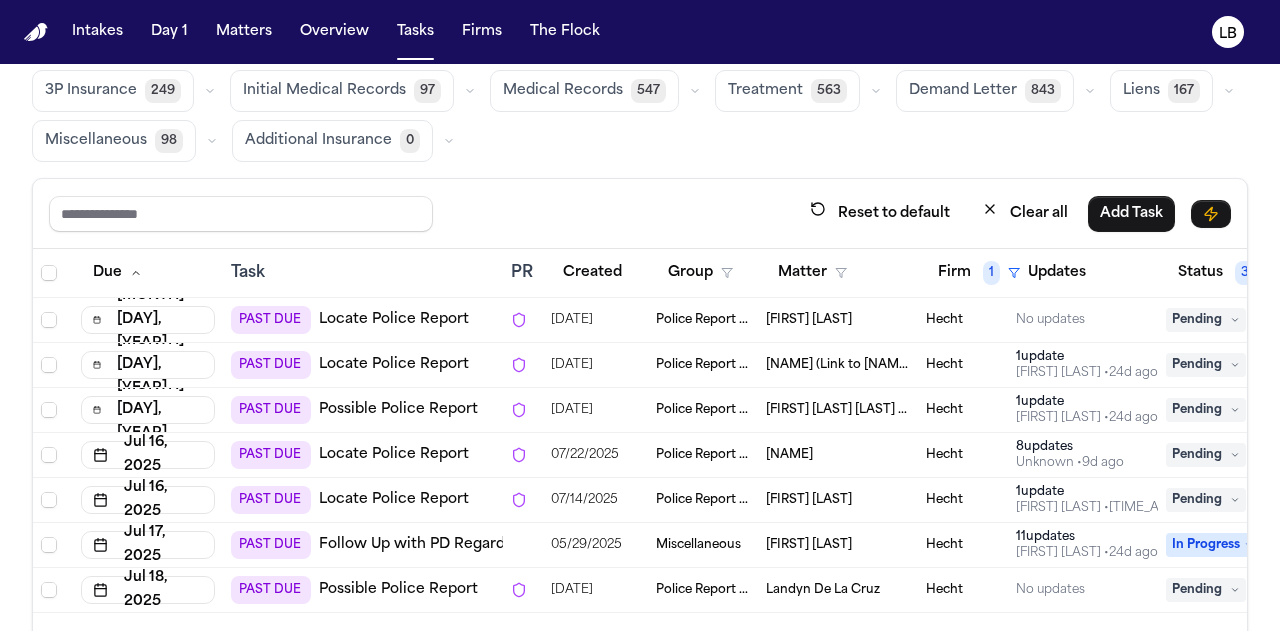 scroll, scrollTop: 108, scrollLeft: 0, axis: vertical 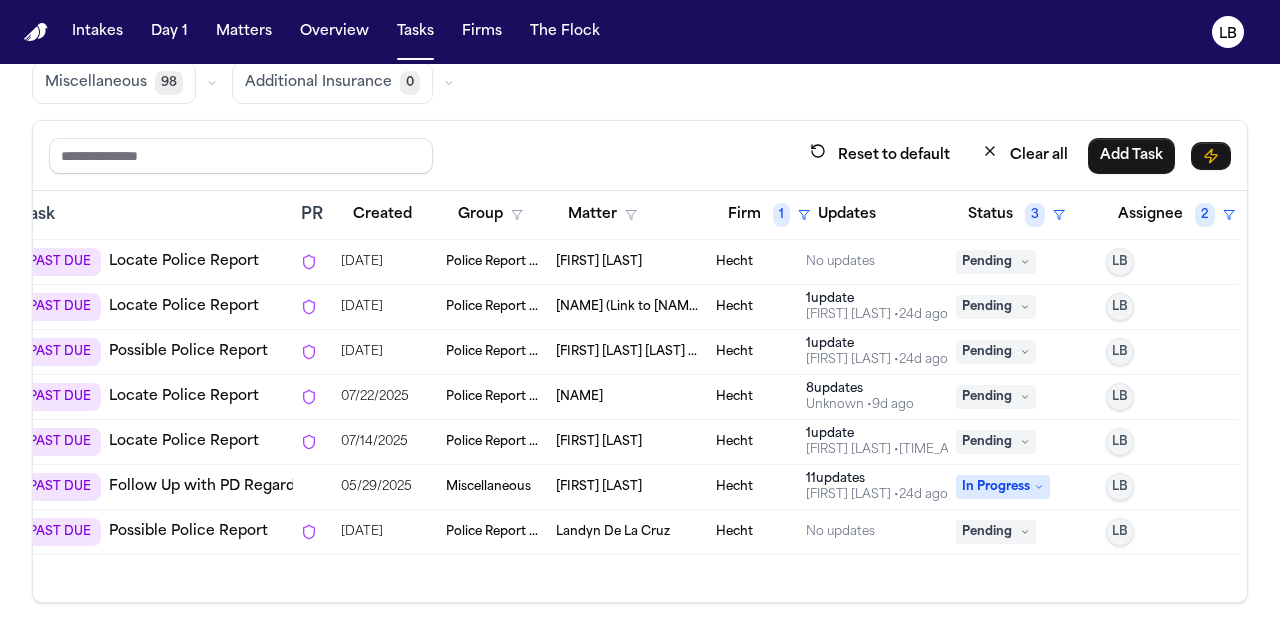 click on "Miscellaneous" at bounding box center (488, 487) 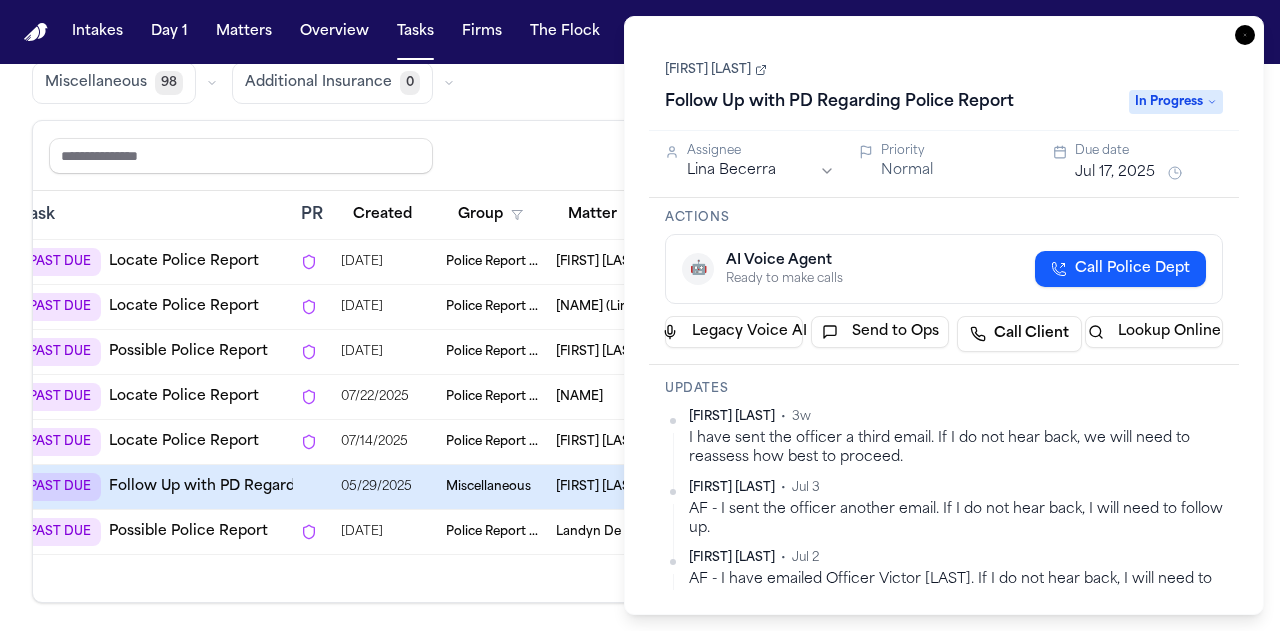 click 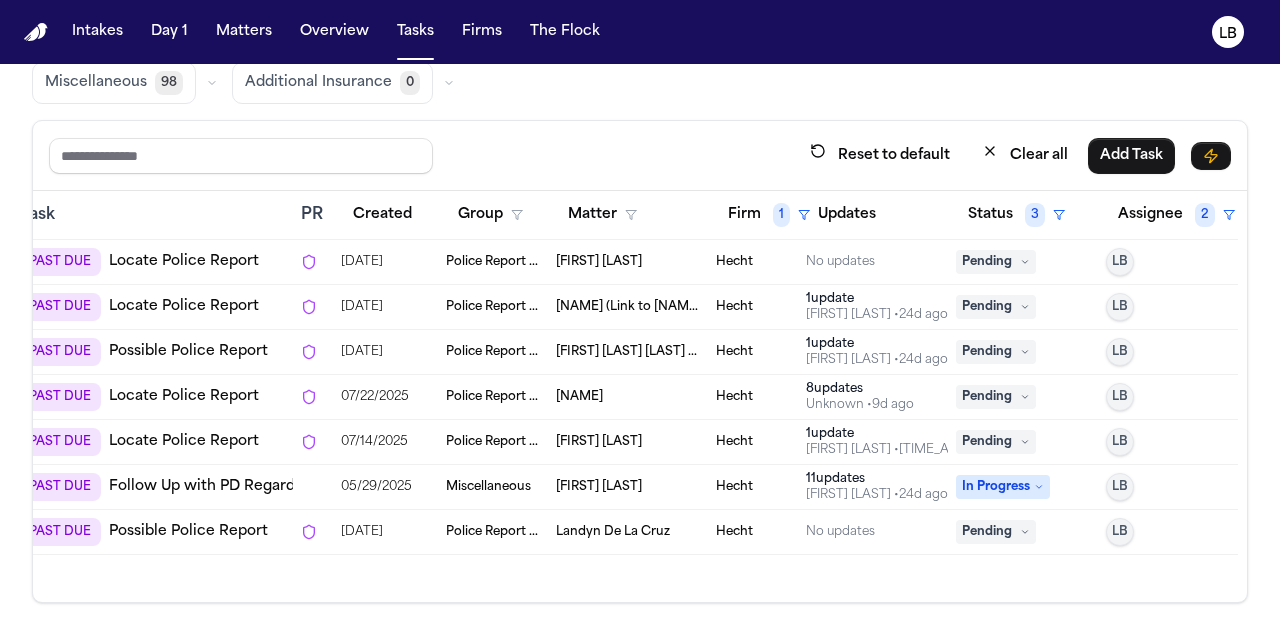 click on "[FIRST] [LAST]" at bounding box center [599, 487] 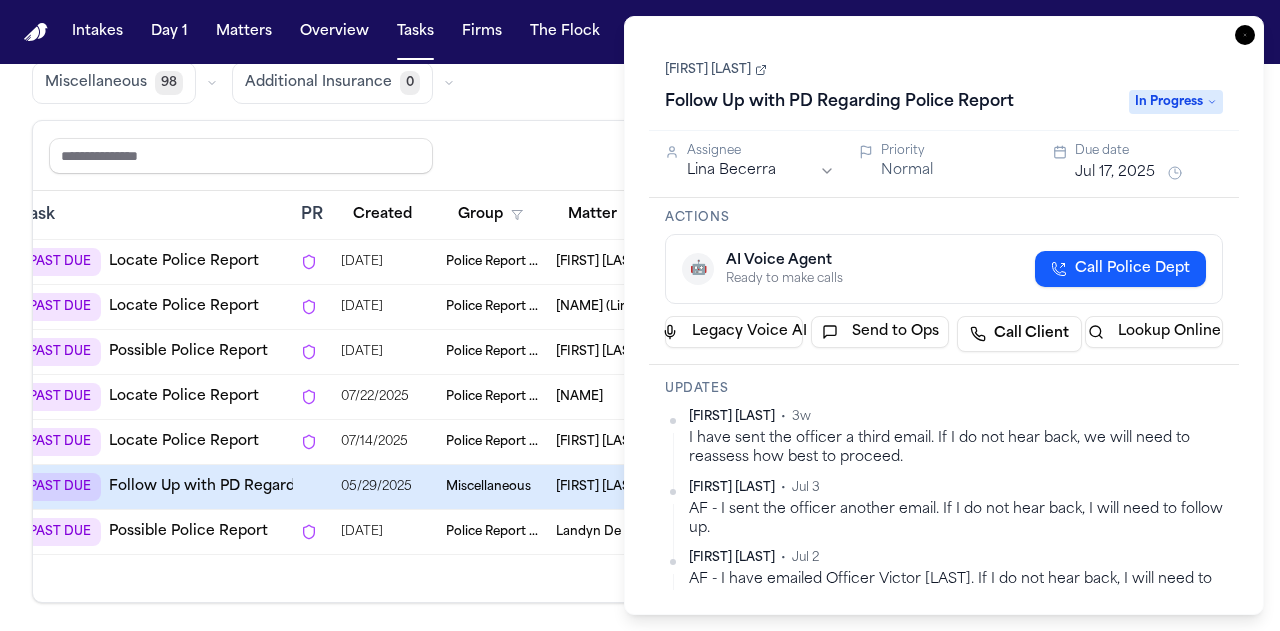 click on "[FIRST] [LAST]" at bounding box center (716, 70) 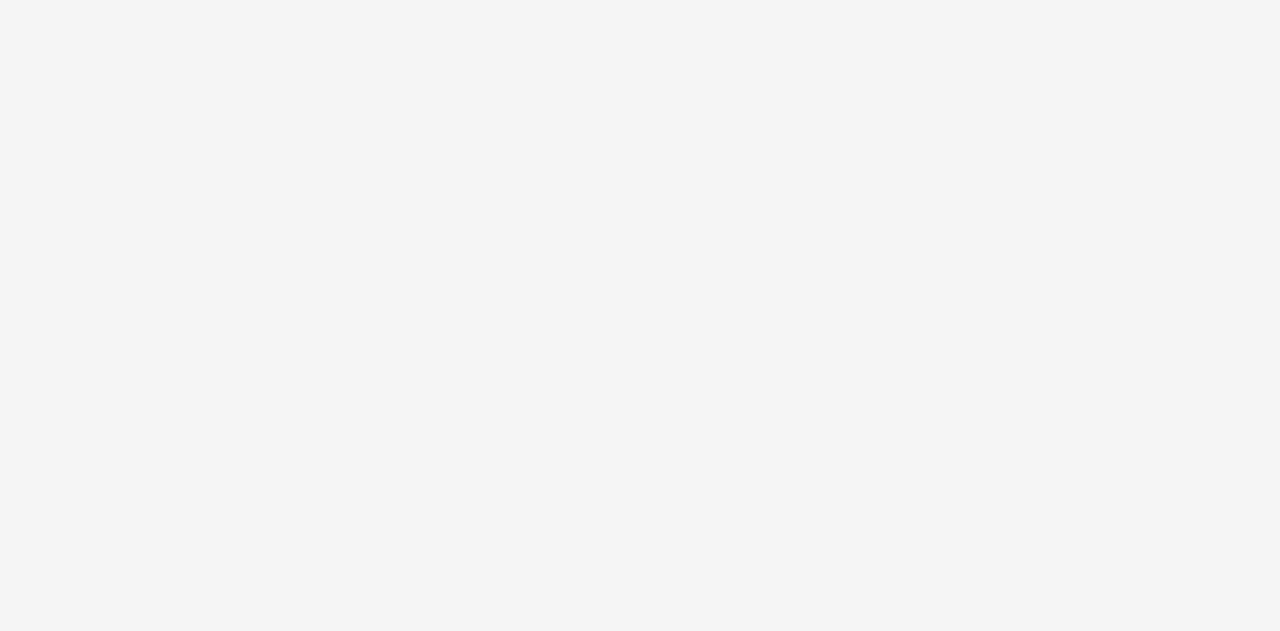 scroll, scrollTop: 0, scrollLeft: 0, axis: both 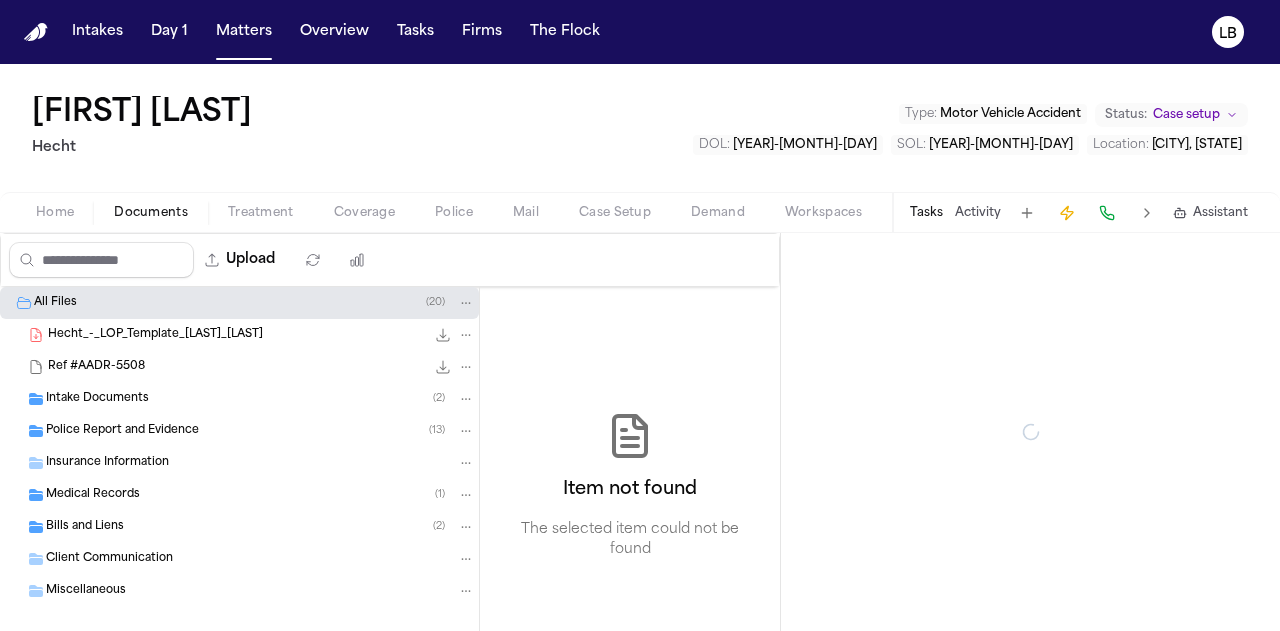 click on "Documents" at bounding box center [151, 213] 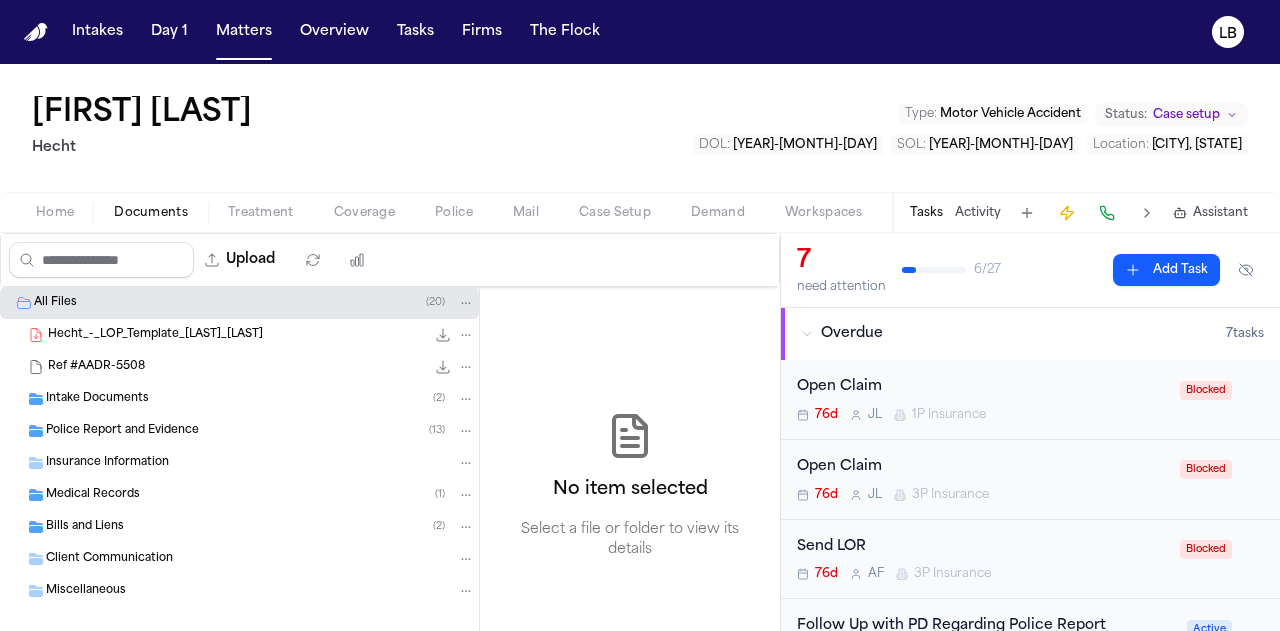 click on "Intake Documents ( 2 )" at bounding box center (260, 399) 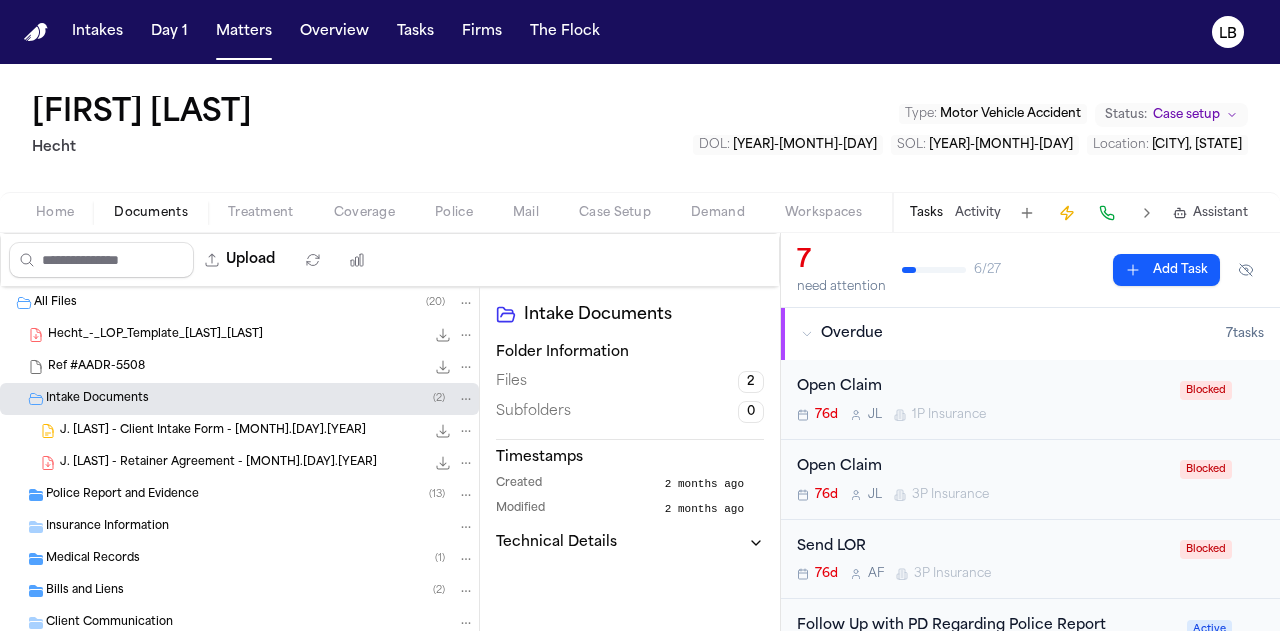 click on "J. Benton - Client Intake Form - 5.19.25" at bounding box center [213, 431] 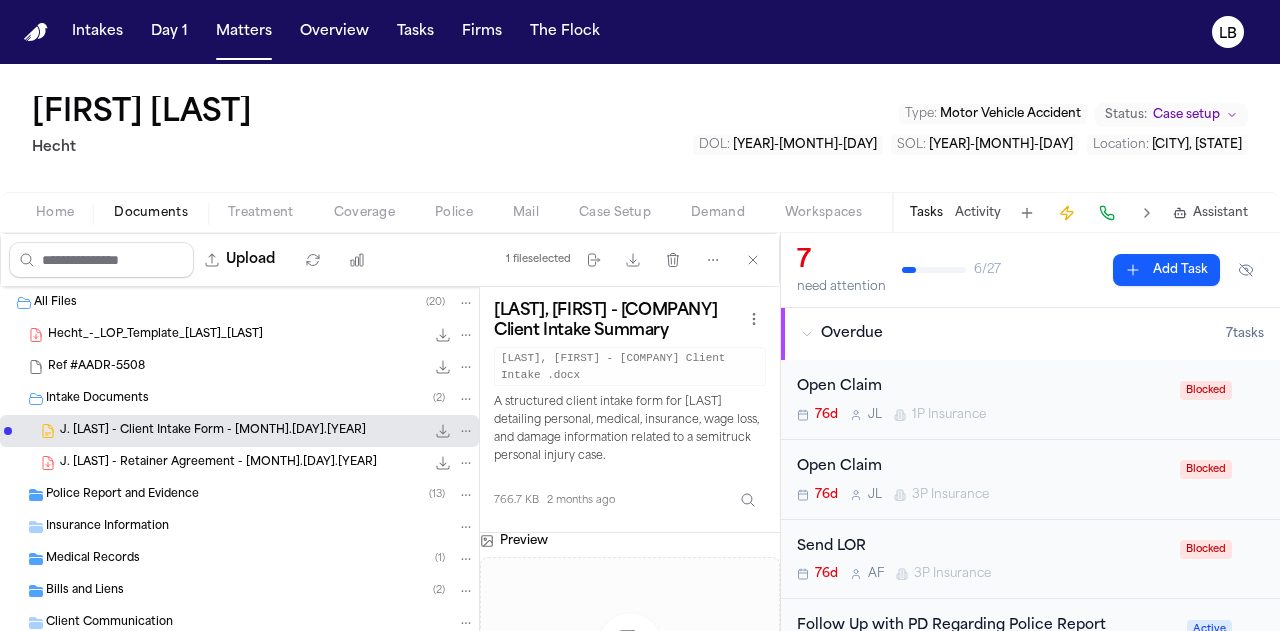 click on "Police Report and Evidence ( 13 )" at bounding box center (260, 495) 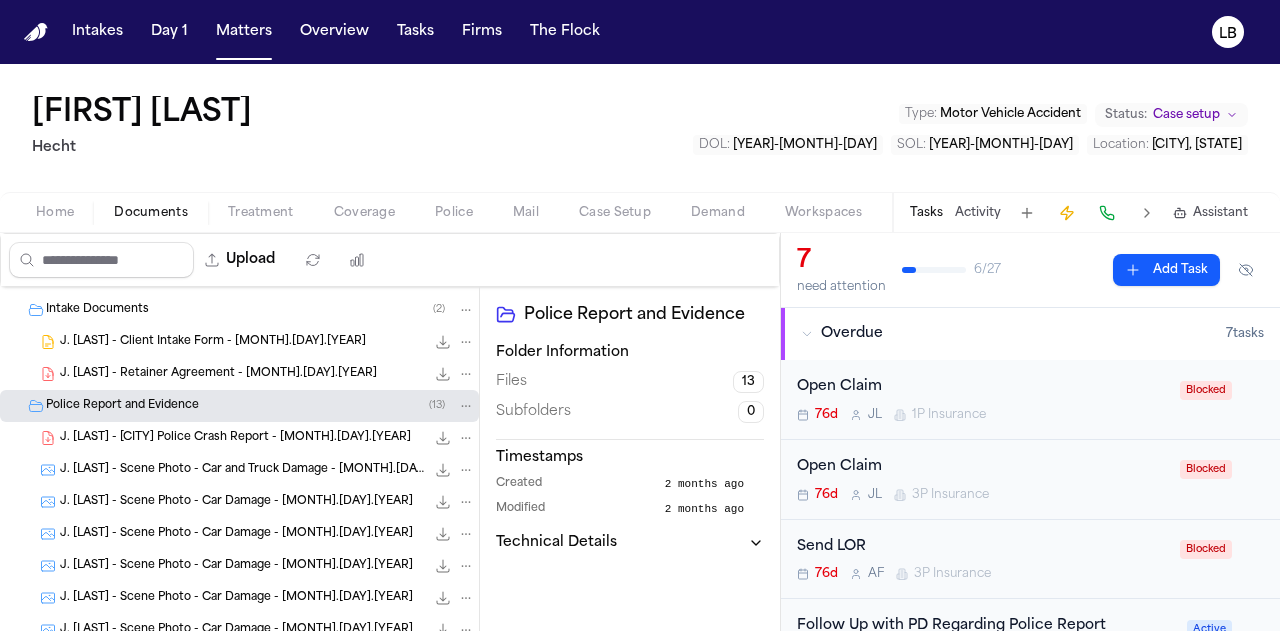 scroll, scrollTop: 88, scrollLeft: 0, axis: vertical 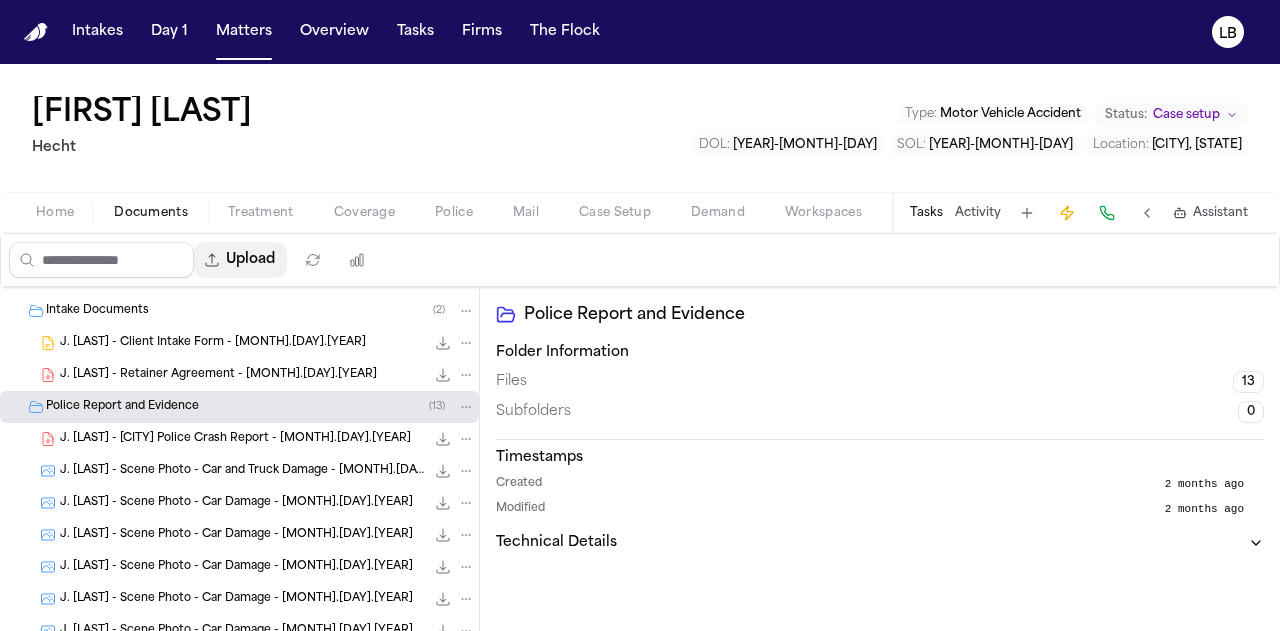 click on "Upload" at bounding box center [240, 260] 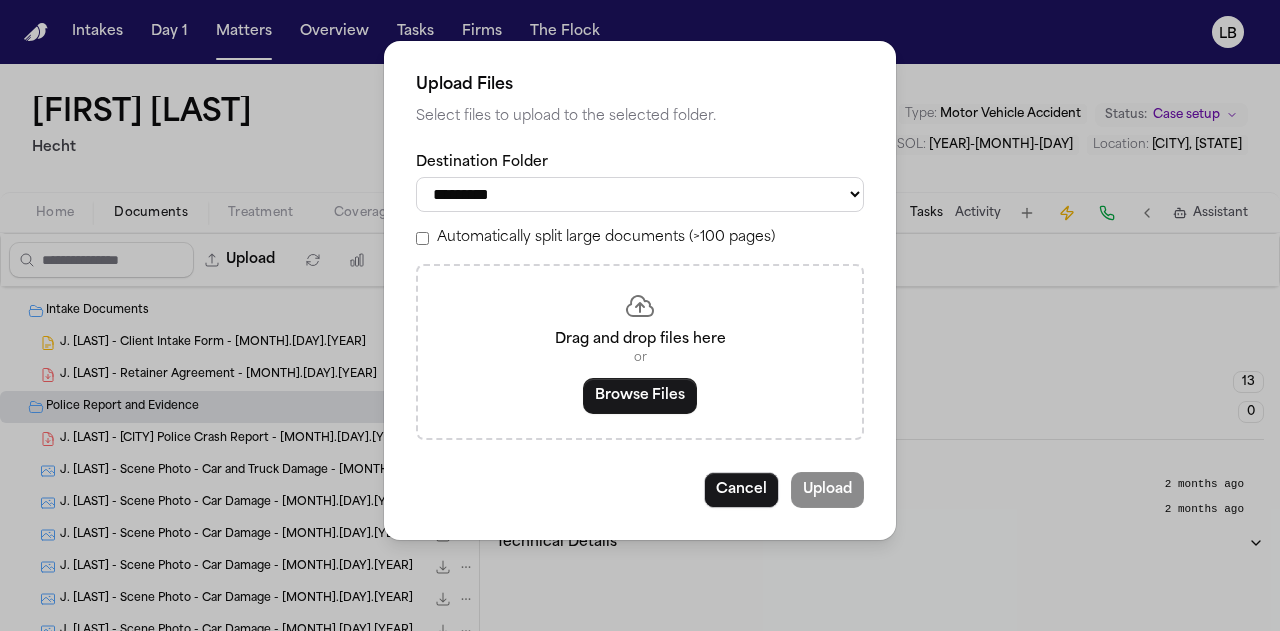 click on "Drag and drop files here or Browse Files" at bounding box center [640, 352] 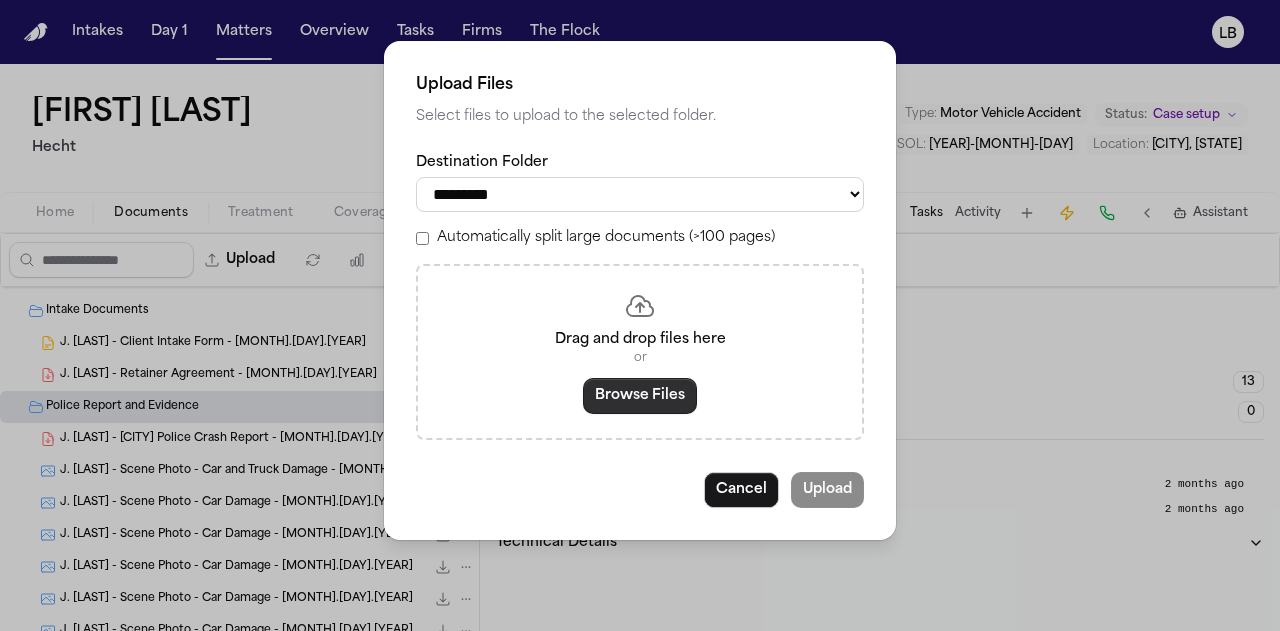 click on "Browse Files" at bounding box center [640, 396] 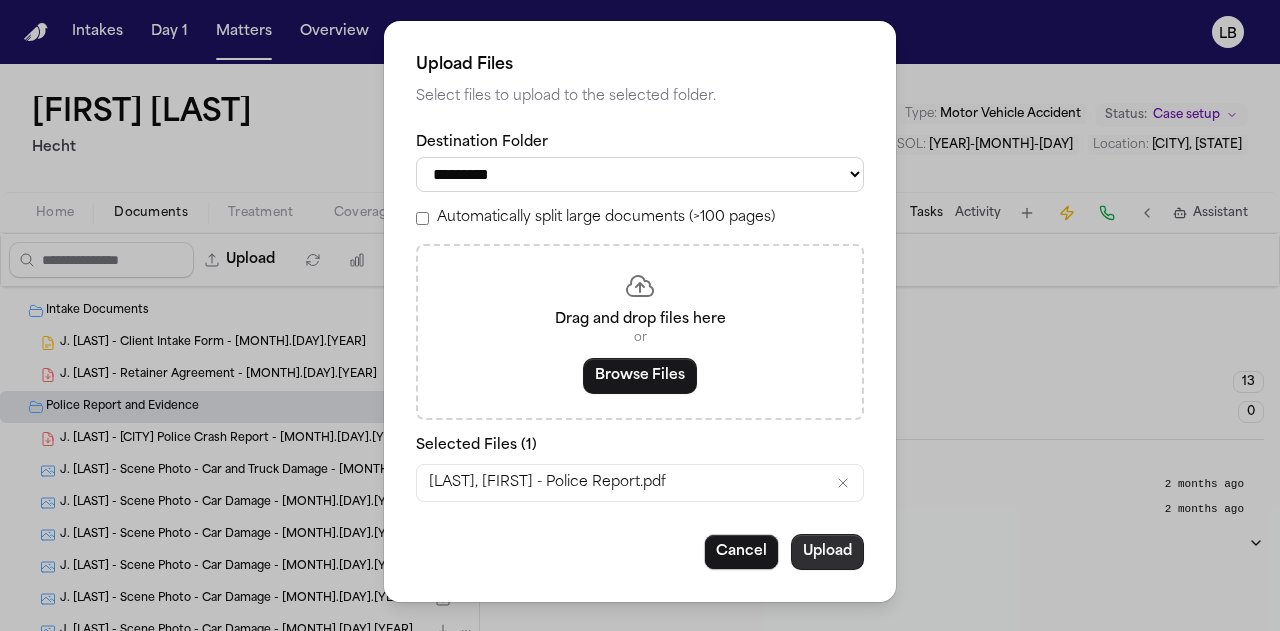 click on "Upload" at bounding box center (827, 552) 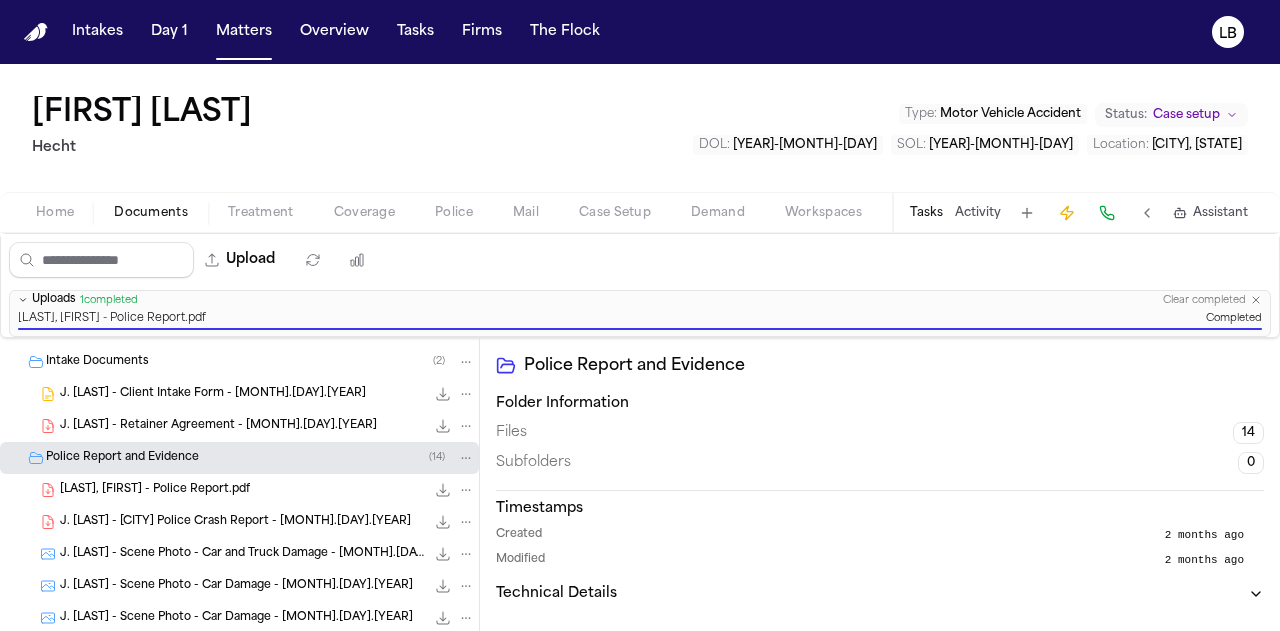 click on "Tasks" at bounding box center (926, 213) 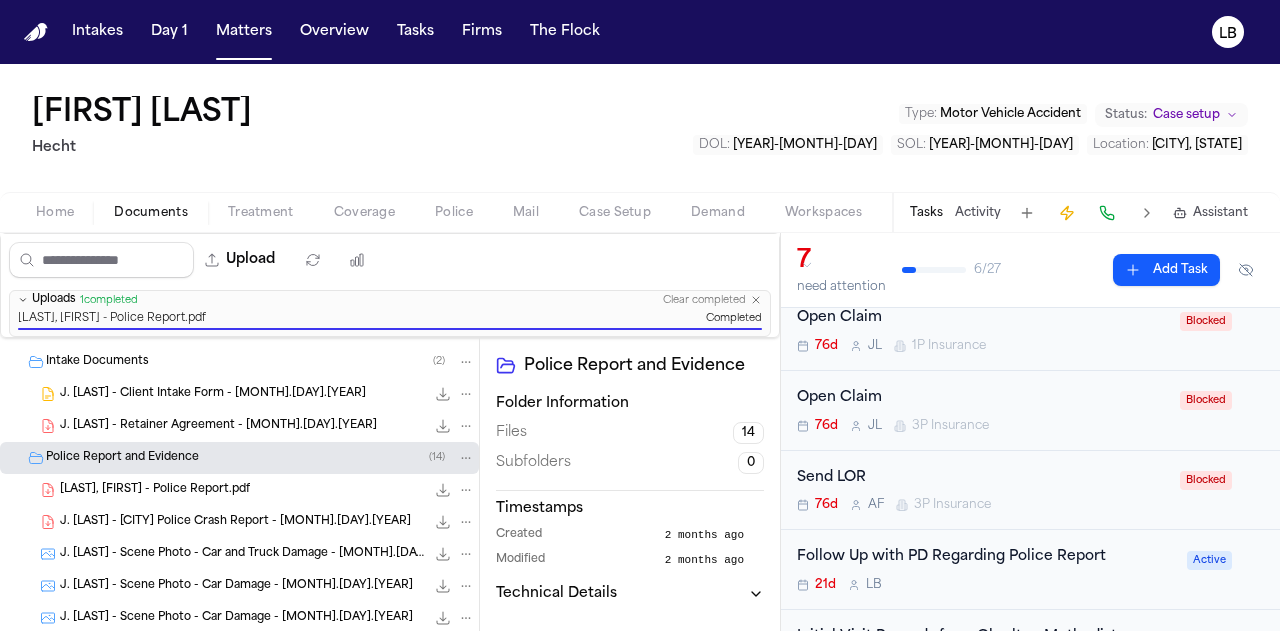scroll, scrollTop: 0, scrollLeft: 0, axis: both 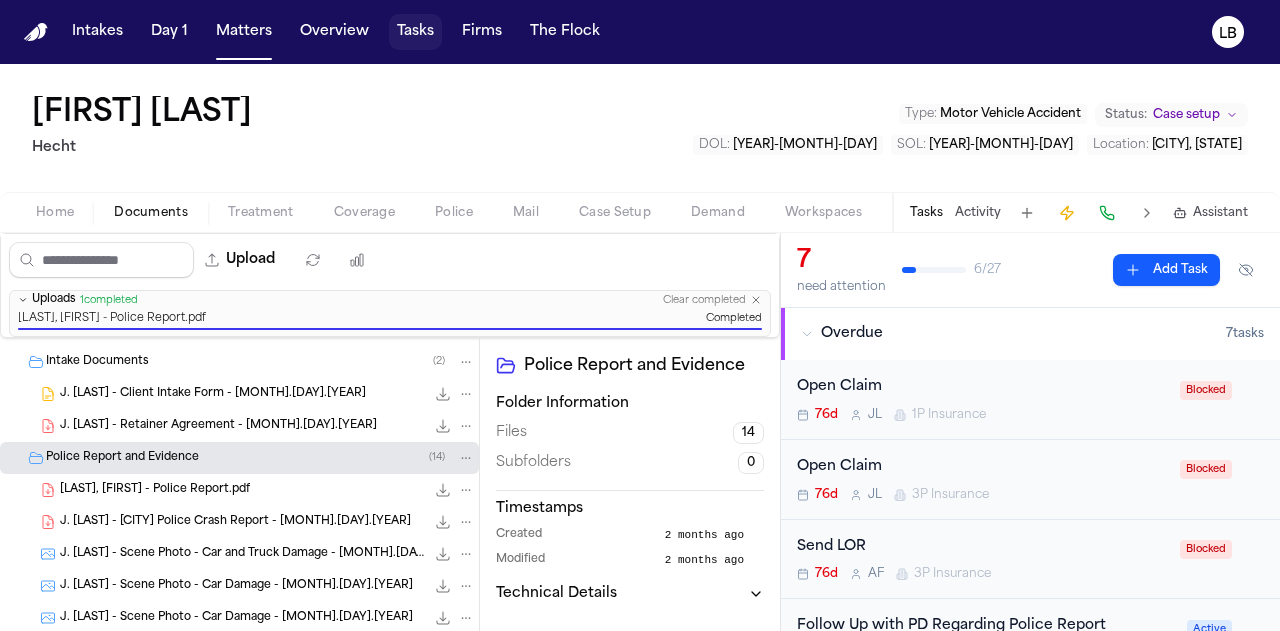 click on "Tasks" at bounding box center (415, 32) 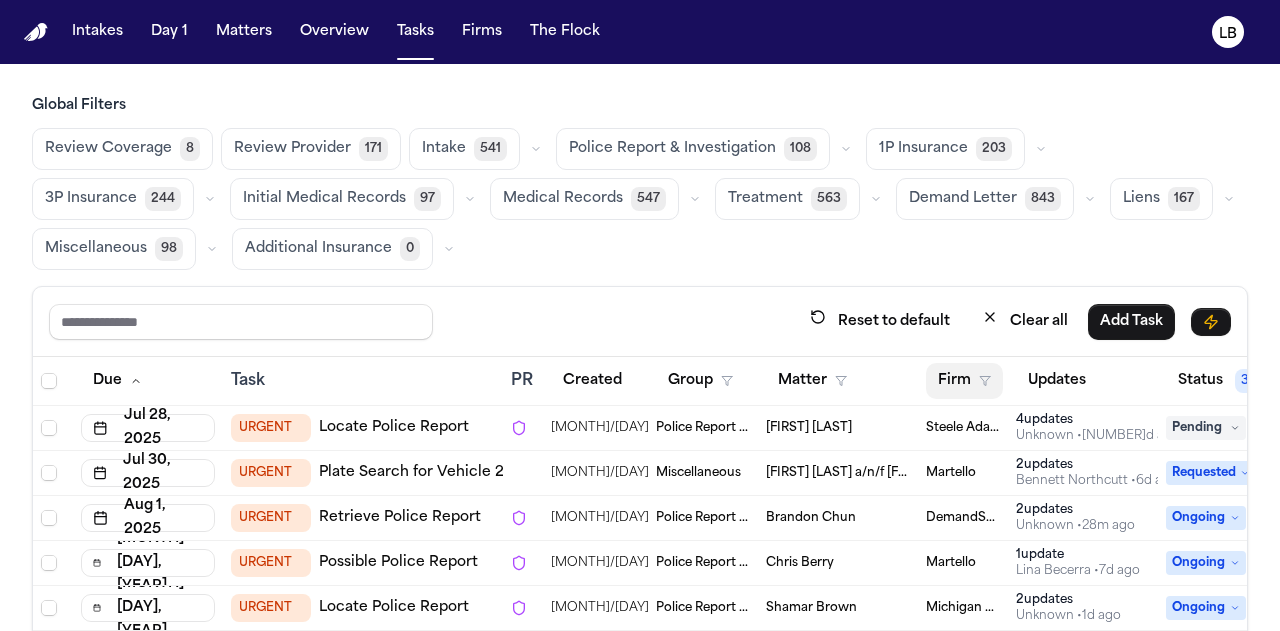 click on "Firm" at bounding box center [964, 381] 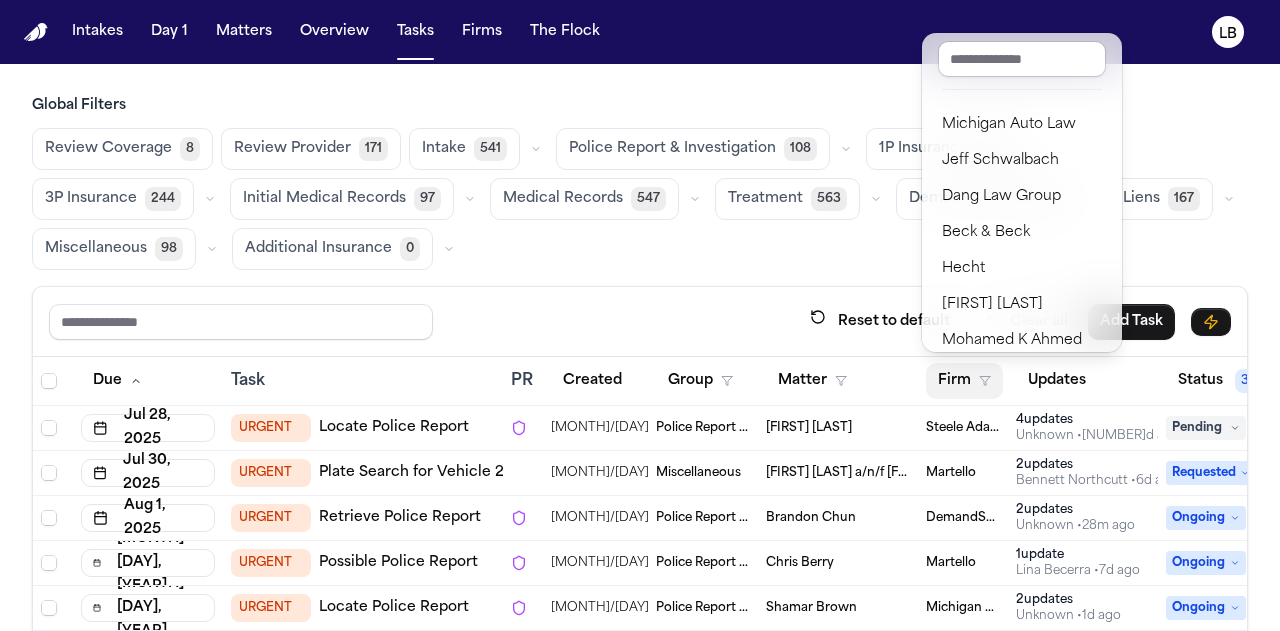 scroll, scrollTop: 95, scrollLeft: 0, axis: vertical 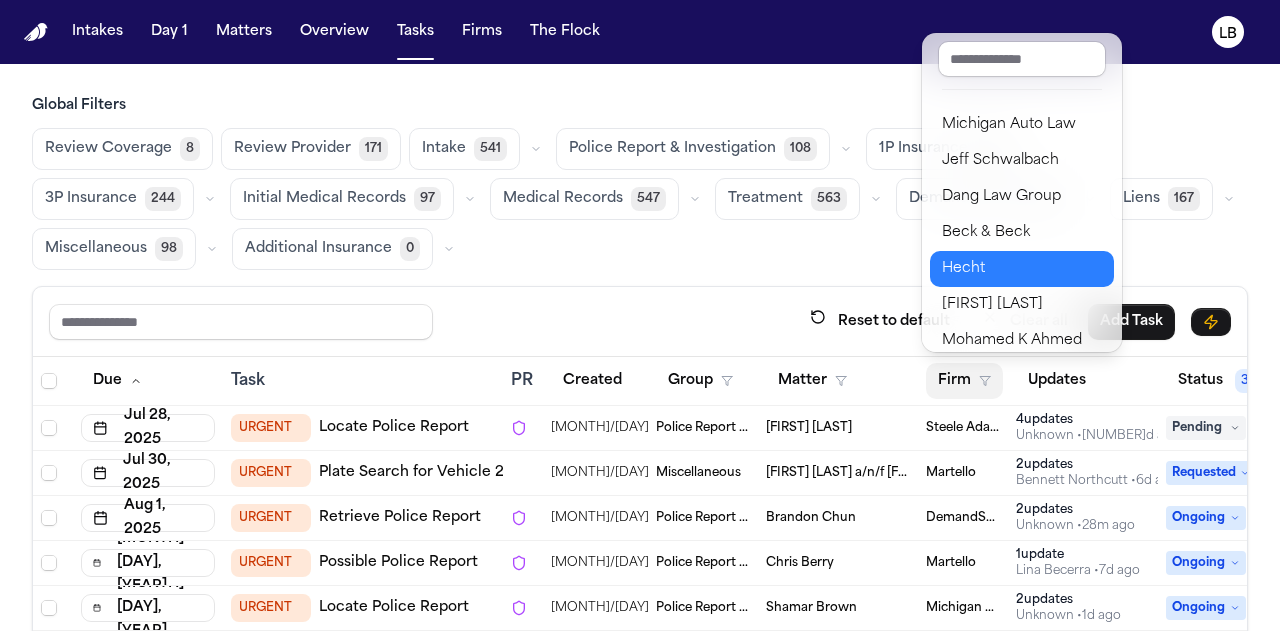 click on "Hecht" at bounding box center [1022, 269] 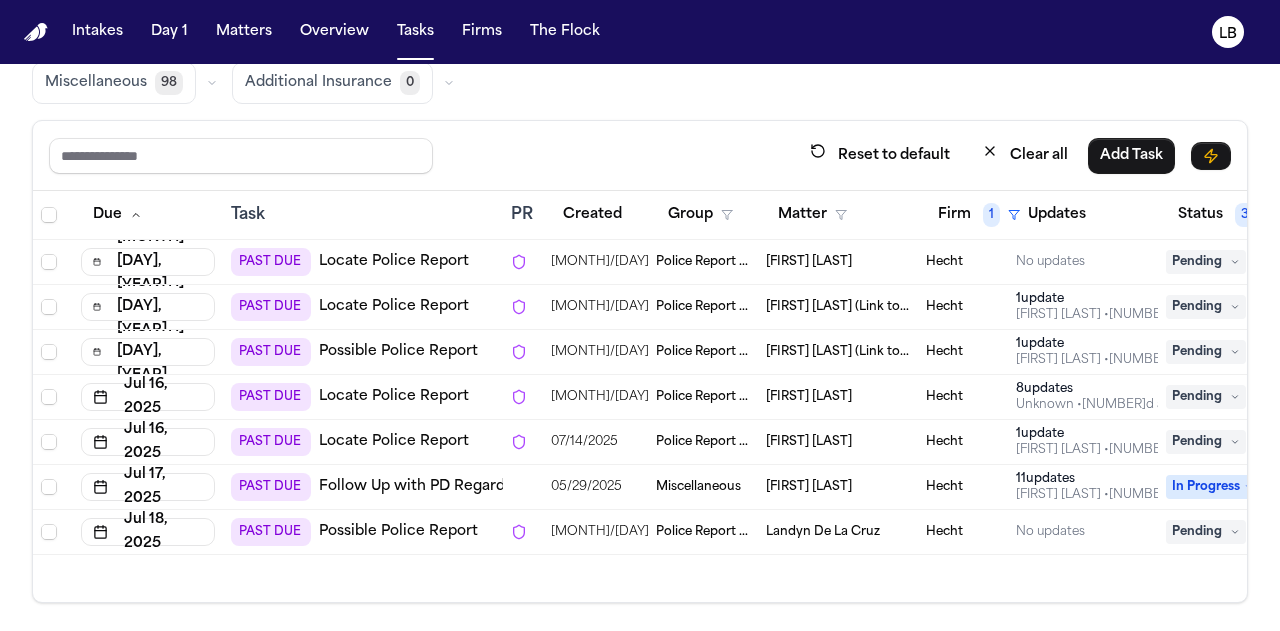 scroll, scrollTop: 165, scrollLeft: 0, axis: vertical 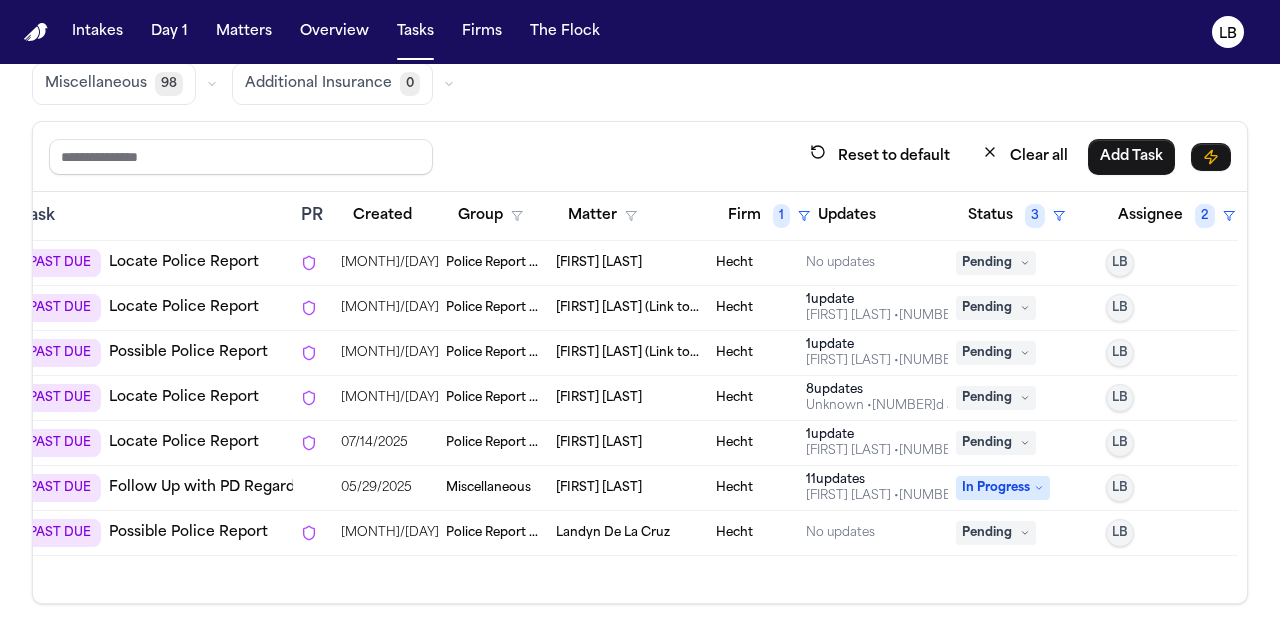 click on "In Progress" at bounding box center [1003, 488] 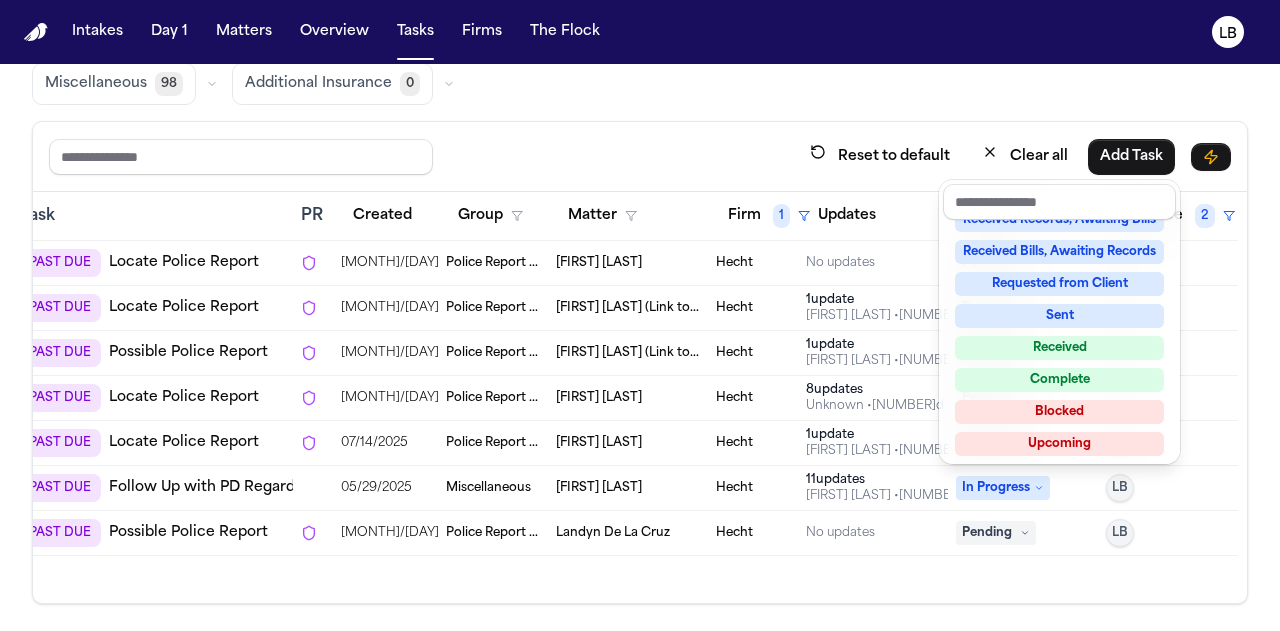scroll, scrollTop: 312, scrollLeft: 0, axis: vertical 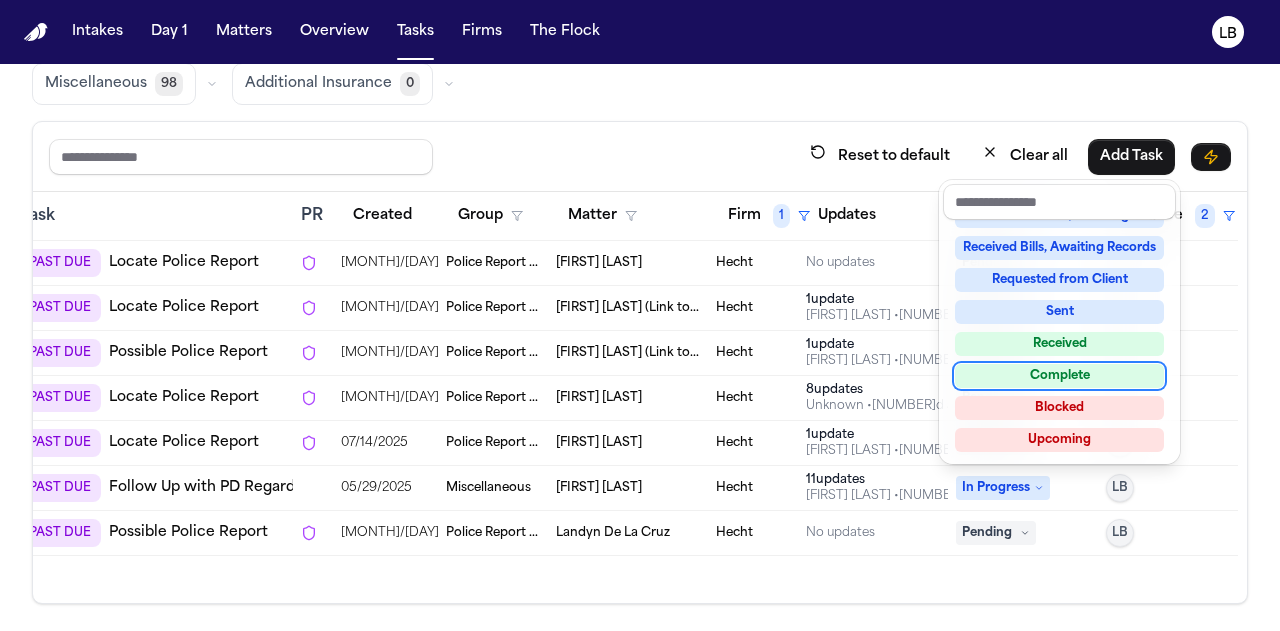 click on "Complete" at bounding box center [1059, 376] 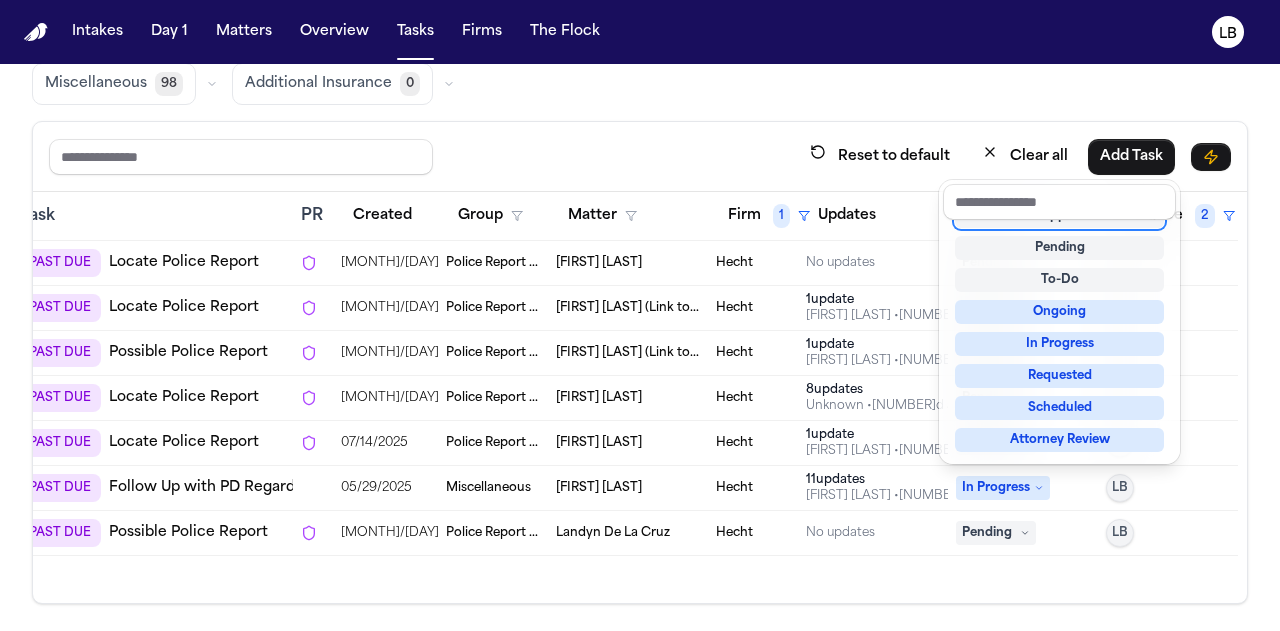 scroll, scrollTop: 8, scrollLeft: 0, axis: vertical 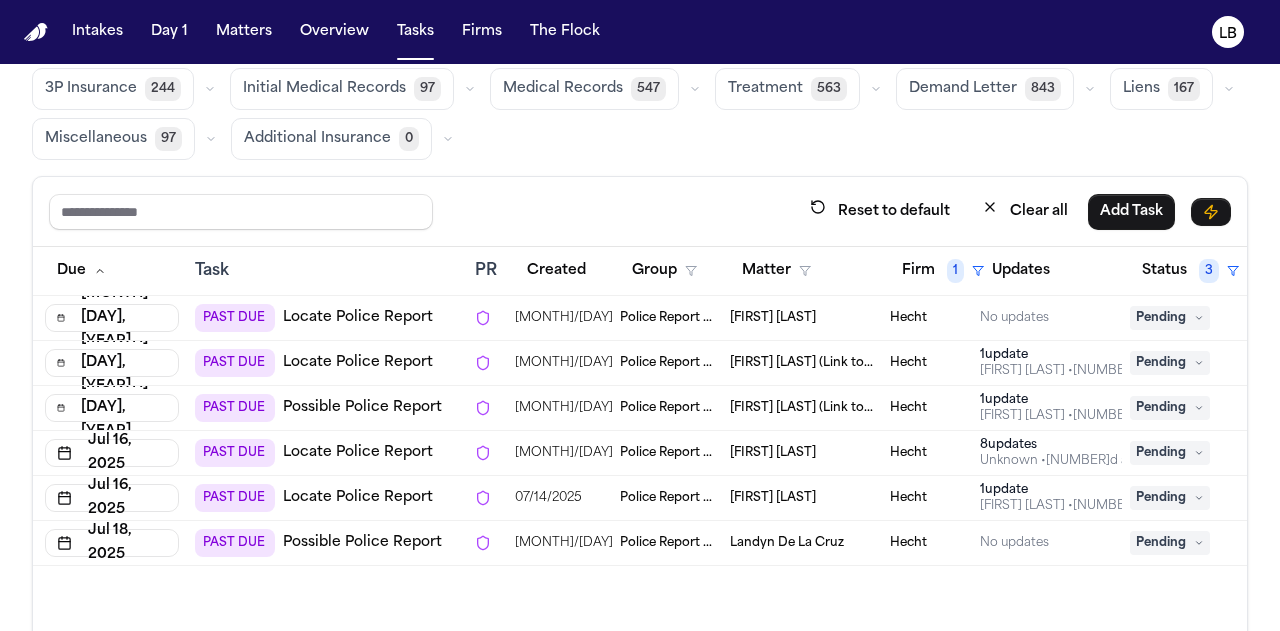 click on "[FIRST] [LAST] [LAST] (Link to [FIRST] [LAST] [LAST])" at bounding box center [802, 363] 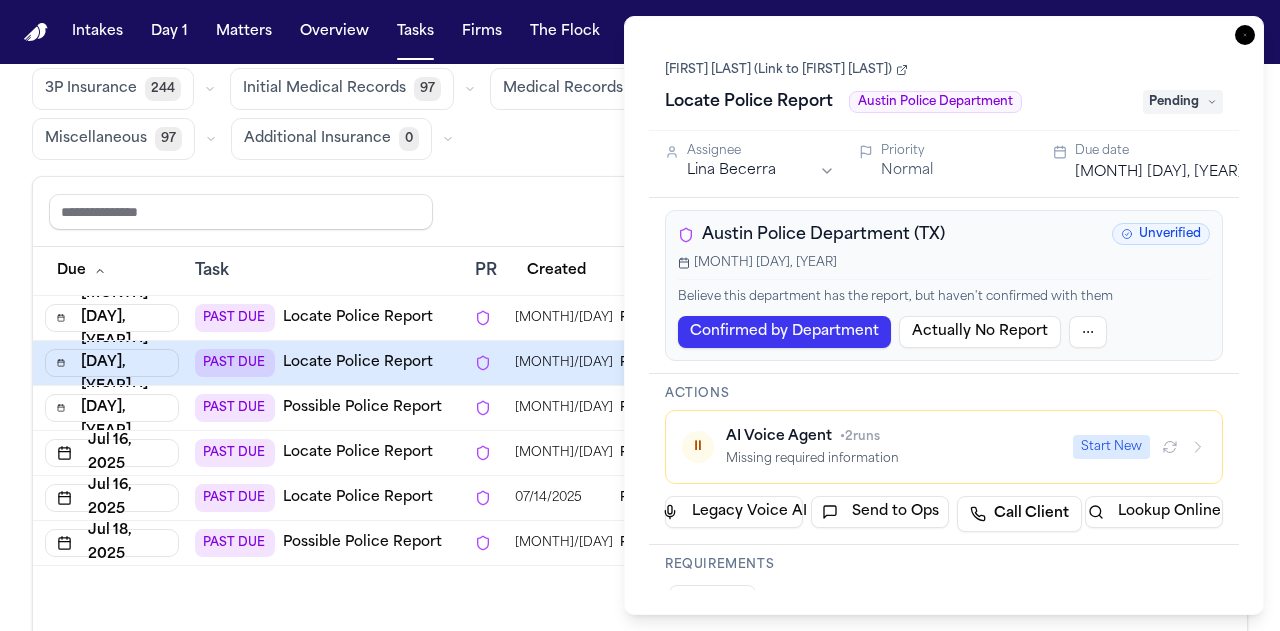 click on "[FIRST] [LAST] [LAST] (Link to [FIRST] [LAST] [LAST])" at bounding box center [786, 70] 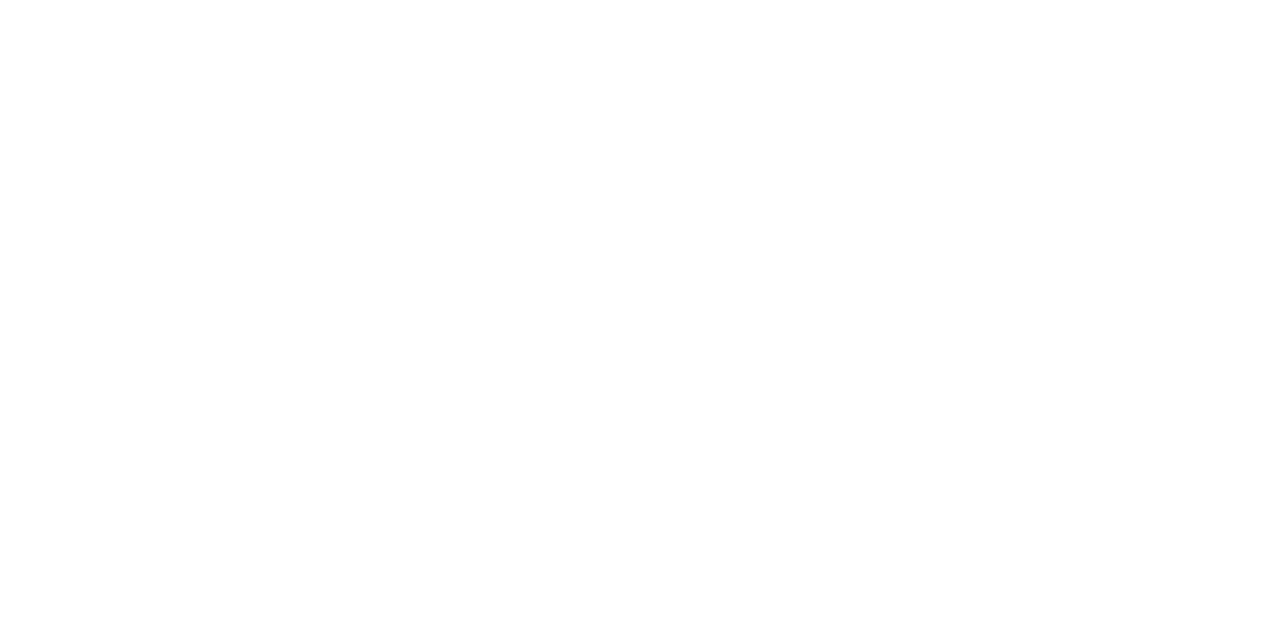 scroll, scrollTop: 0, scrollLeft: 0, axis: both 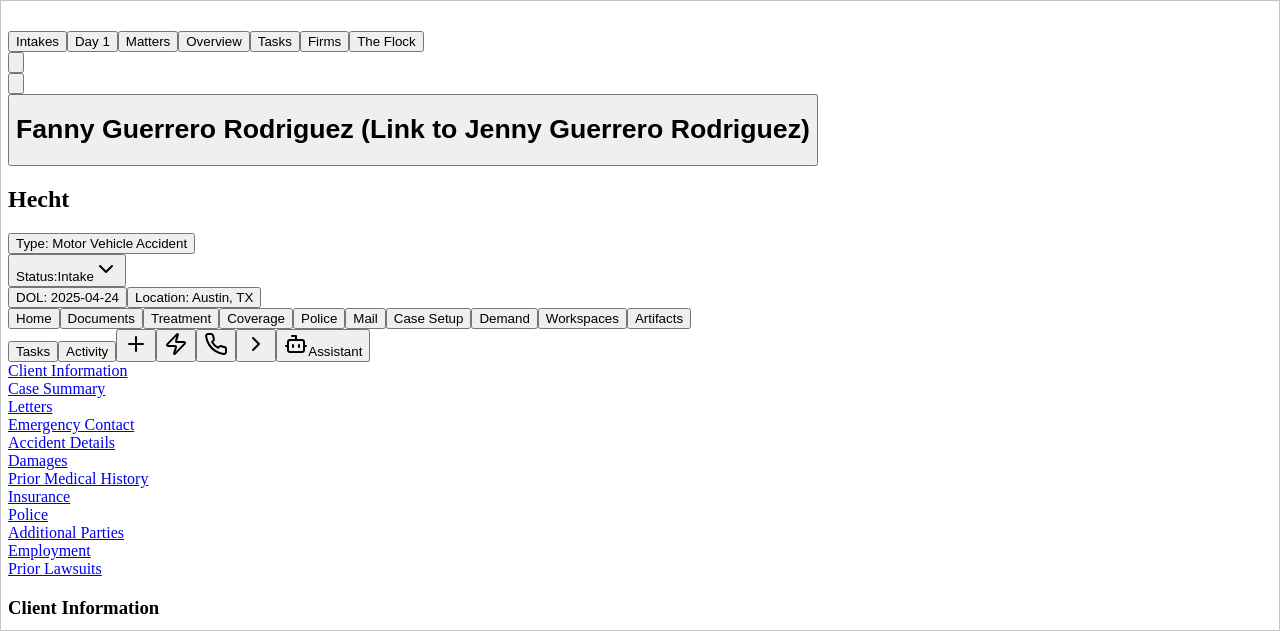 click on "Documents" at bounding box center [101, 318] 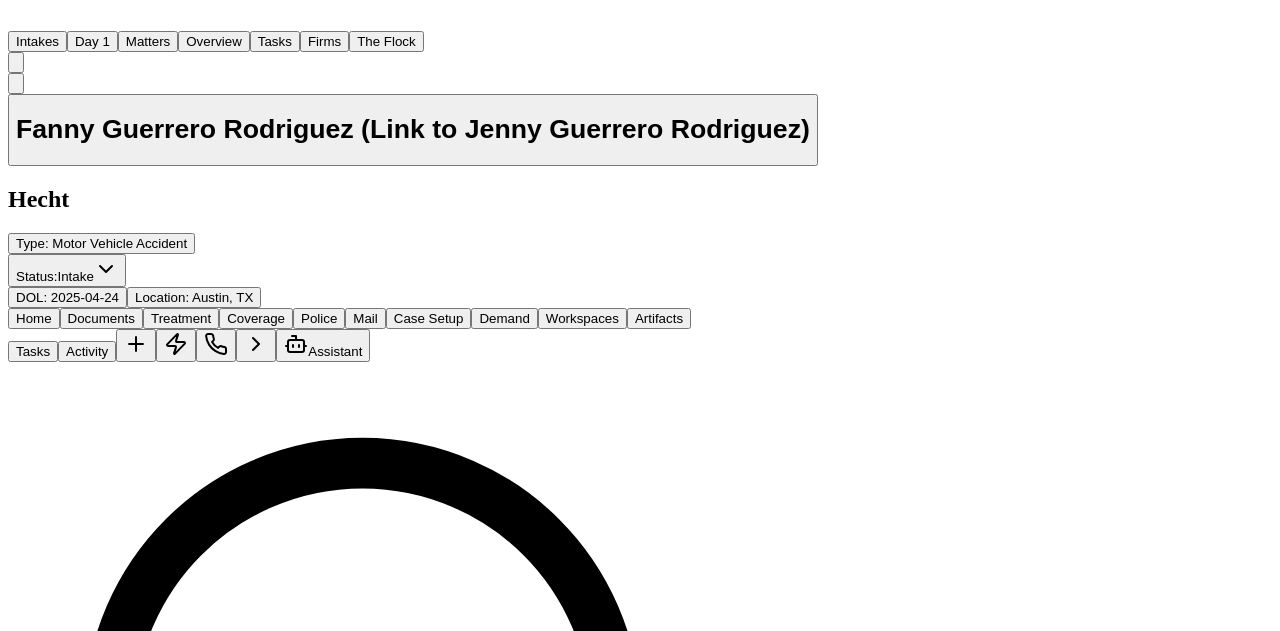 click on "Intake Documents" at bounding box center (94, 2251) 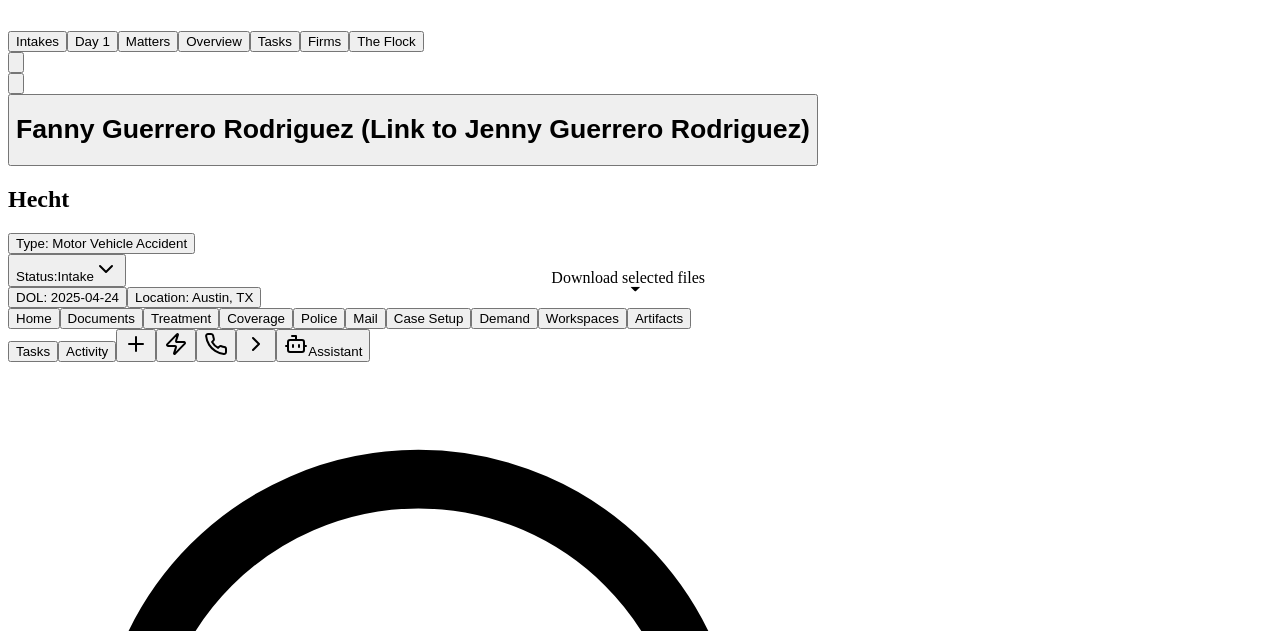 click 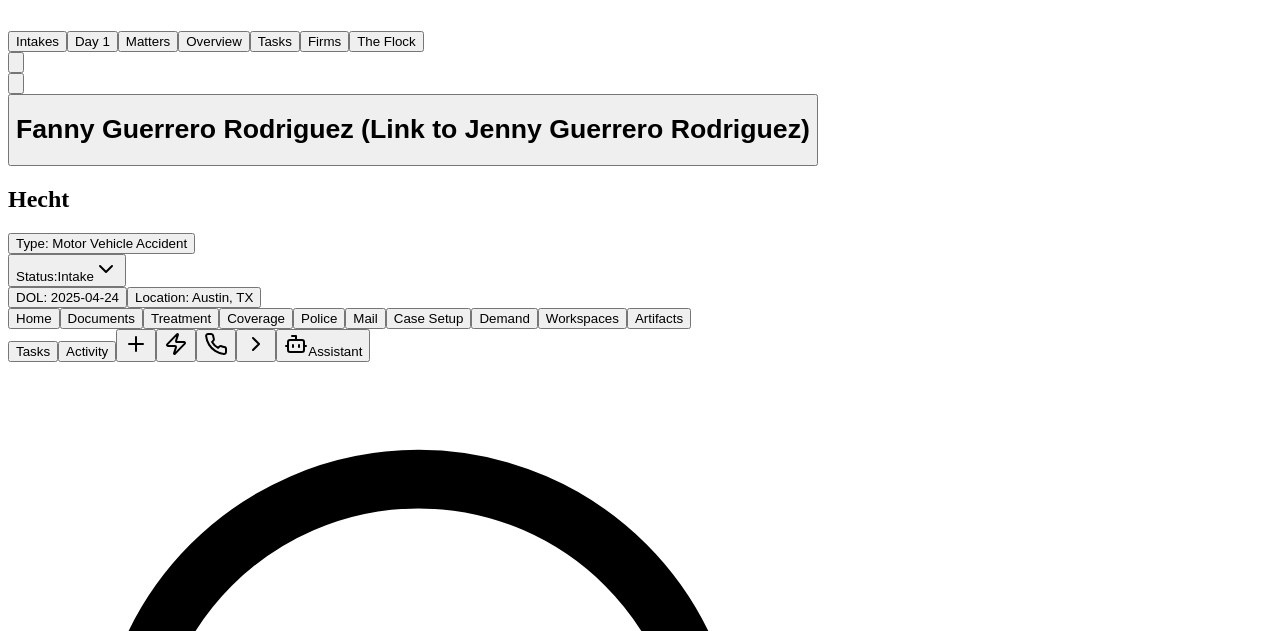 click on "Fanny Guerrero Rodriguez (Link to Jenny Guerrero Rodriguez) Hecht Type :   Motor Vehicle Accident Status: Intake DOL :   2025-04-24 Location :   Austin, TX" at bounding box center [477, 191] 